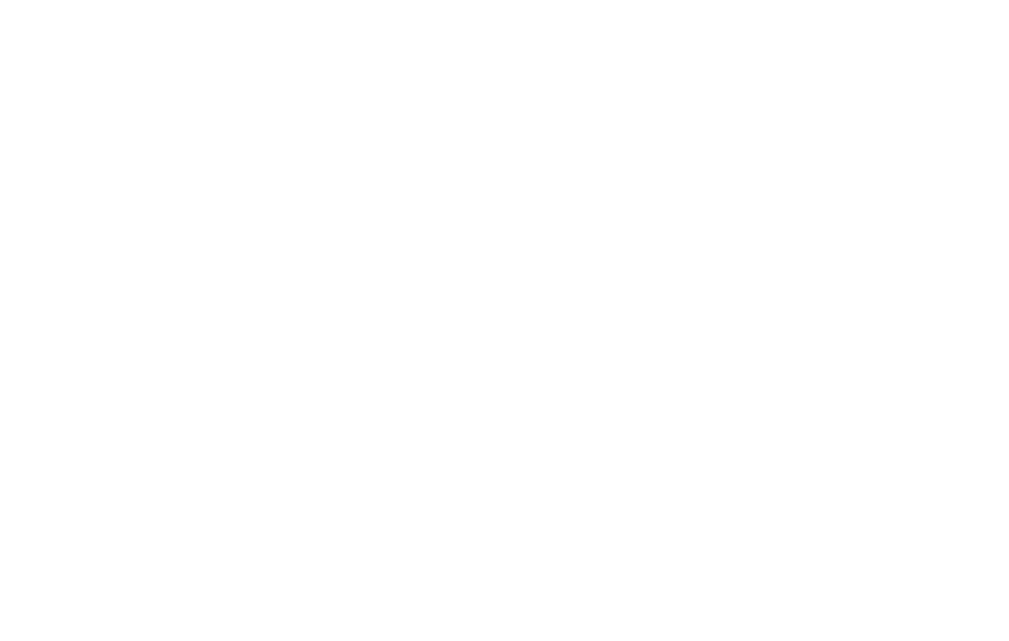 scroll, scrollTop: 0, scrollLeft: 0, axis: both 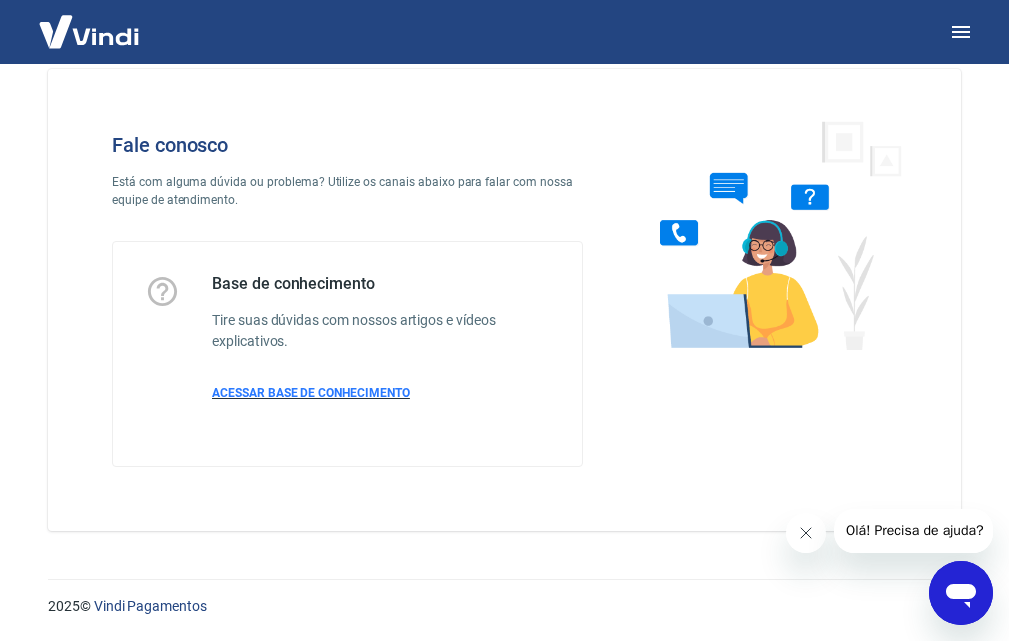 click on "ACESSAR BASE DE CONHECIMENTO" at bounding box center [311, 393] 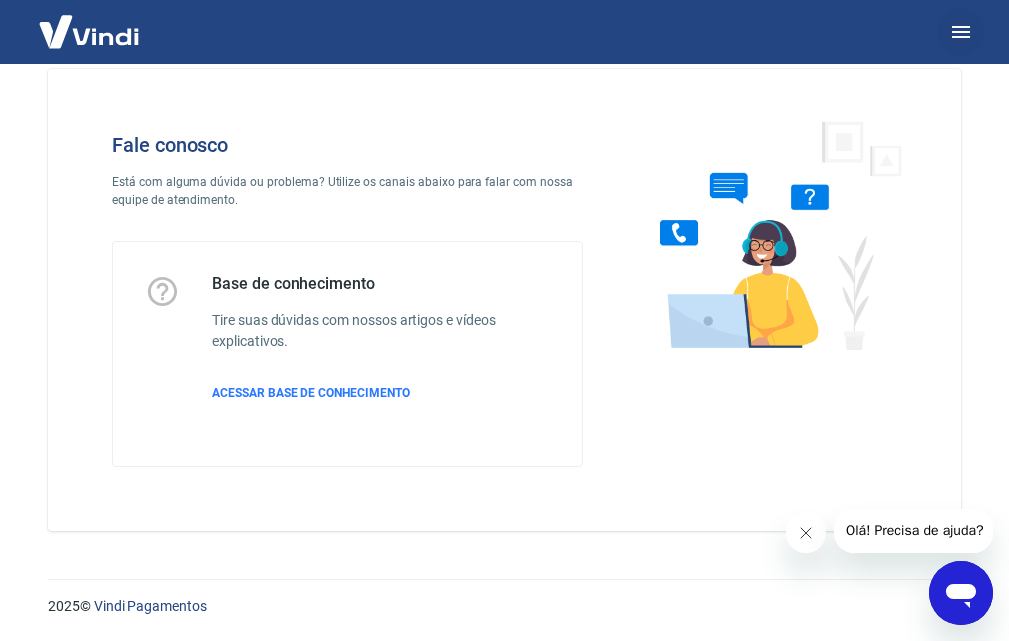 click 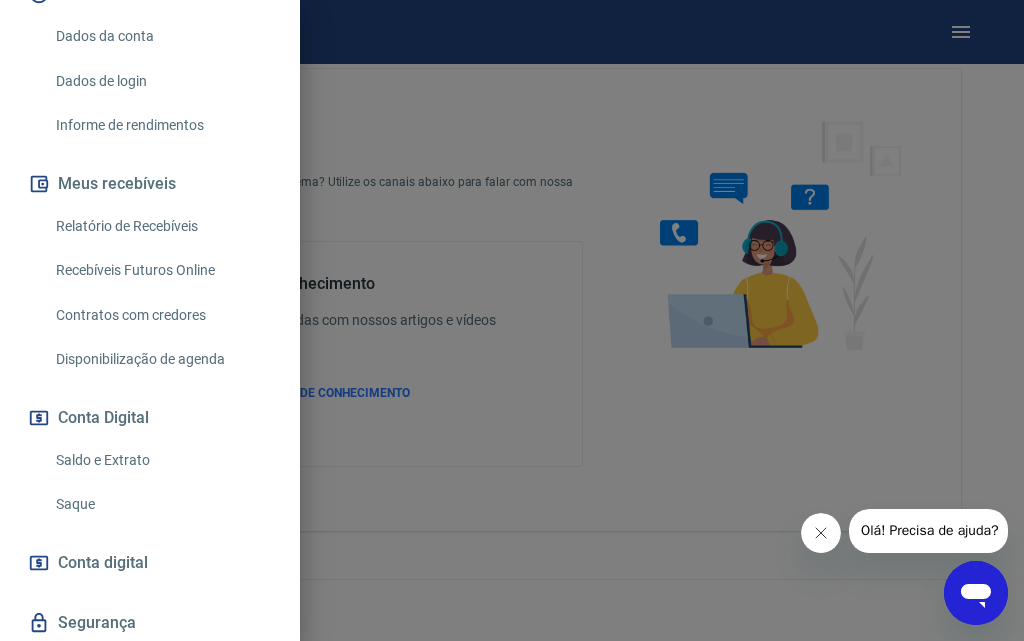 scroll, scrollTop: 300, scrollLeft: 0, axis: vertical 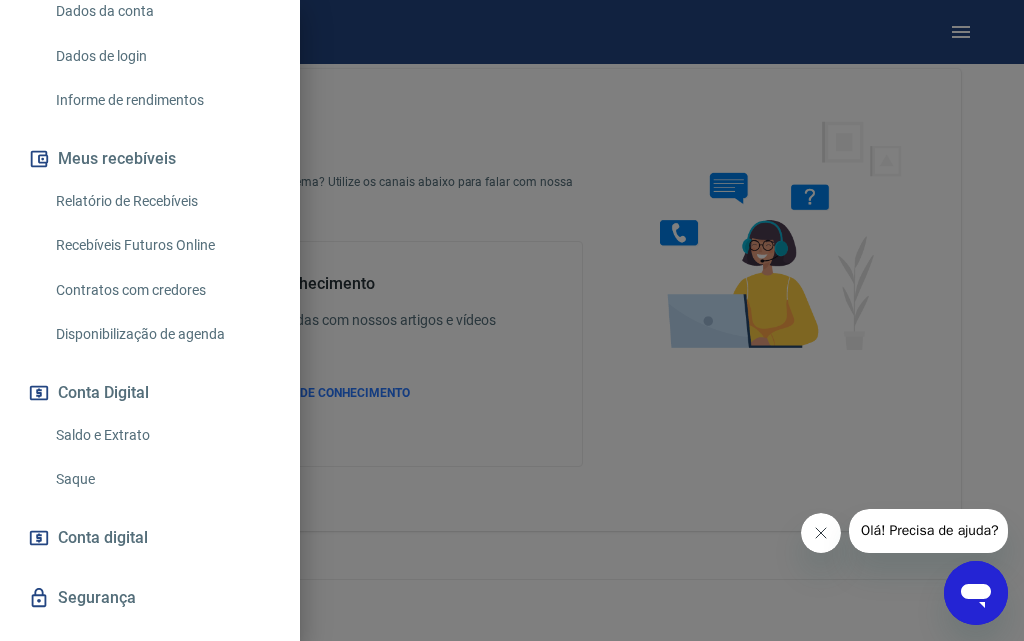 click on "Saque" at bounding box center (162, 479) 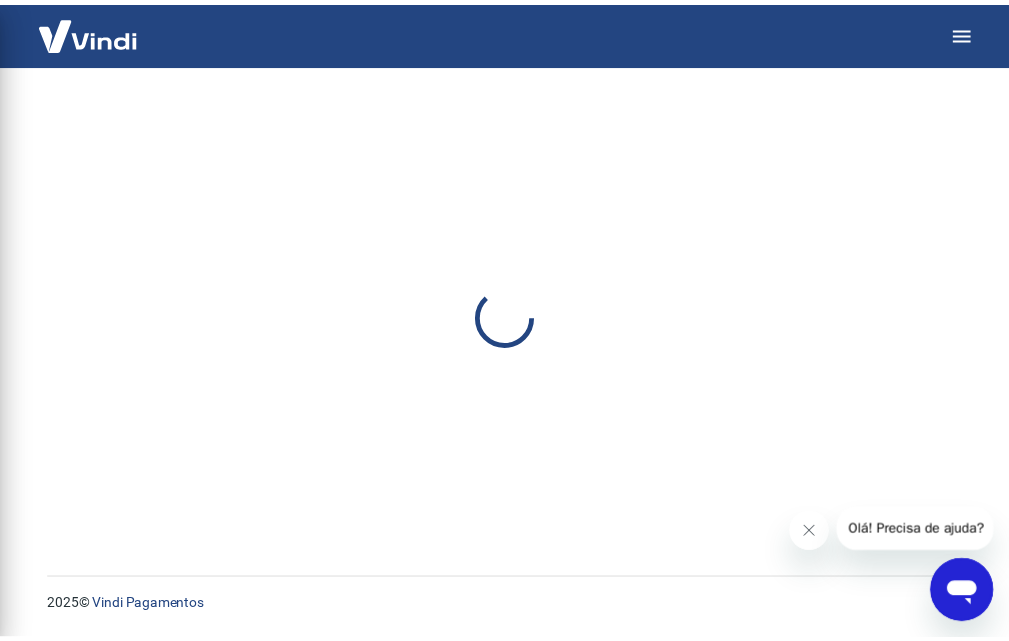 scroll, scrollTop: 0, scrollLeft: 0, axis: both 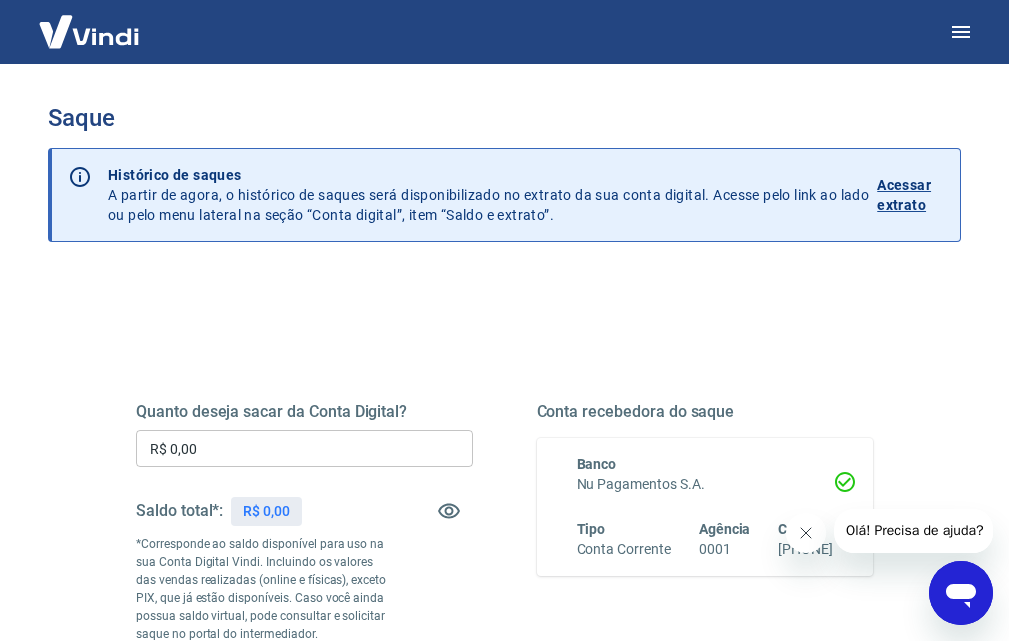 click on "R$ 0,00" at bounding box center [266, 511] 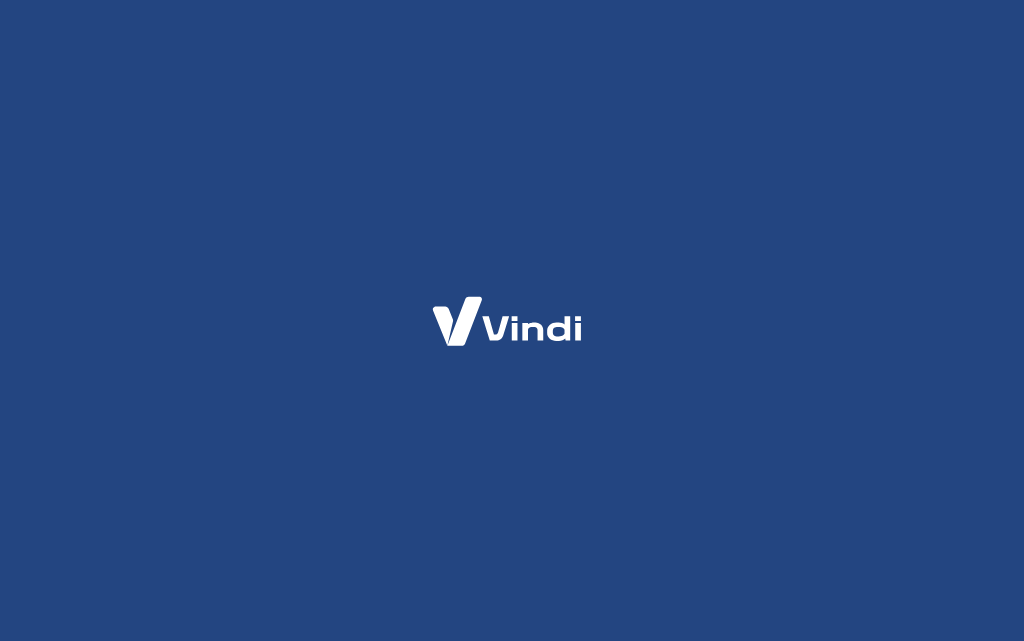 scroll, scrollTop: 0, scrollLeft: 0, axis: both 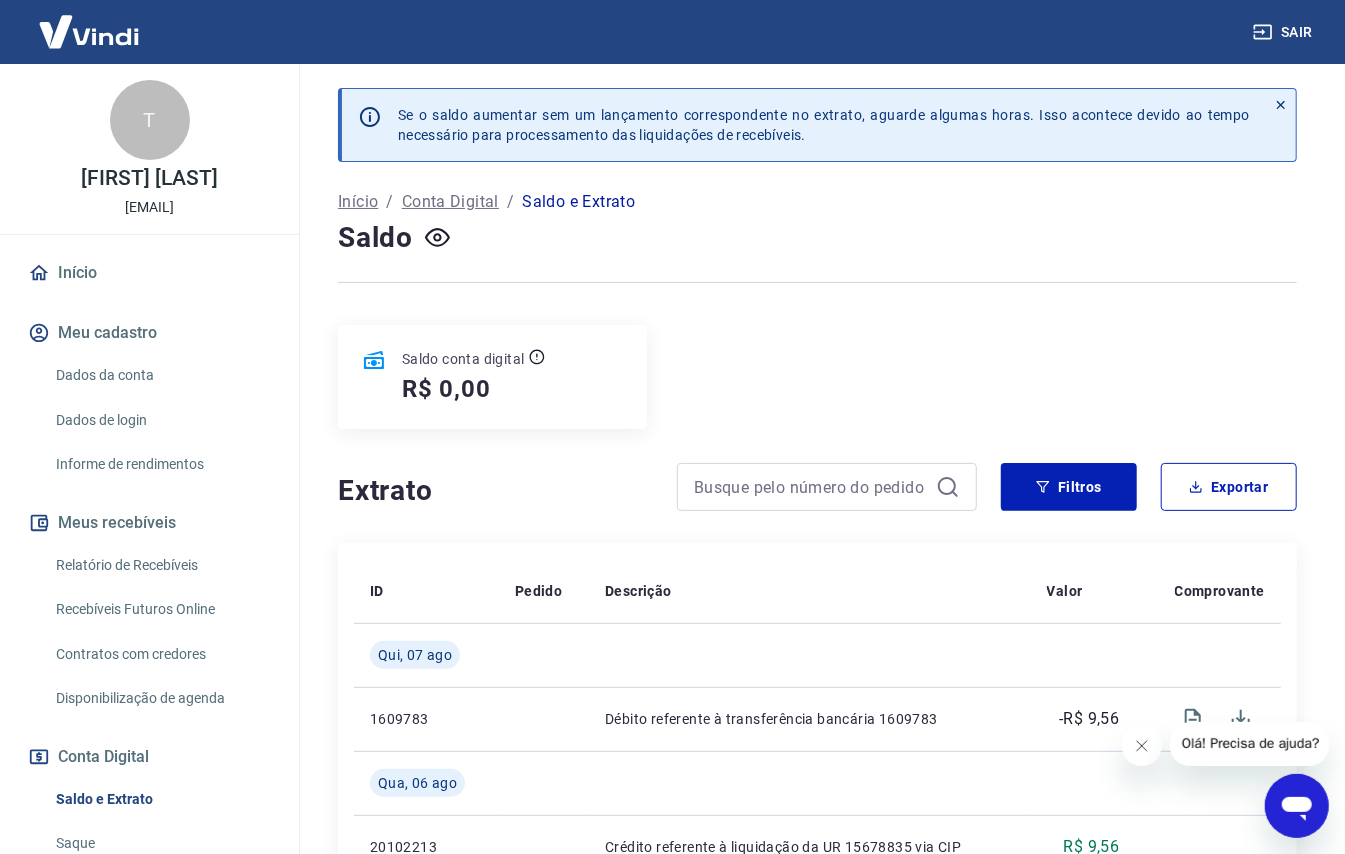 drag, startPoint x: 161, startPoint y: 9, endPoint x: 549, endPoint y: 278, distance: 472.12817 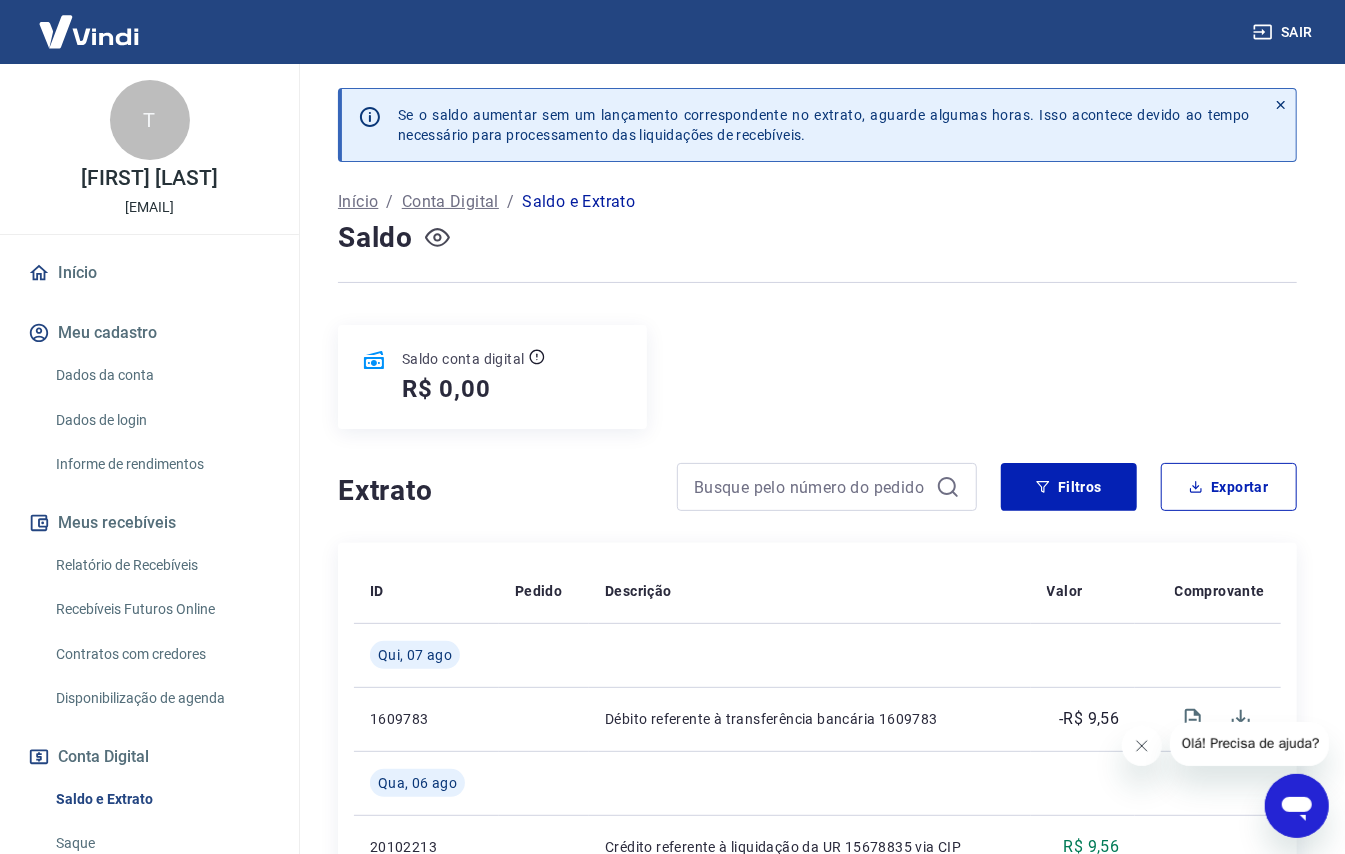 click 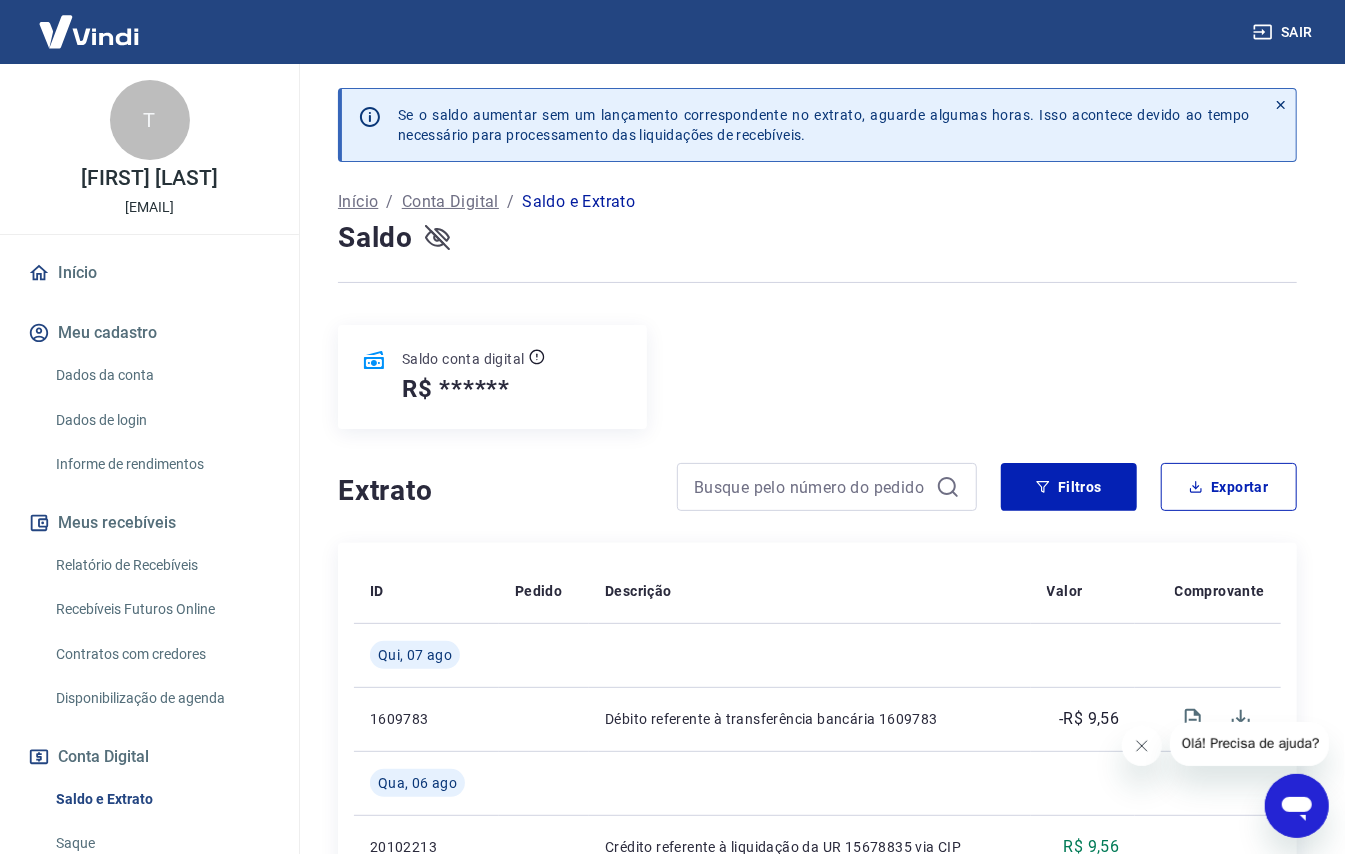 click 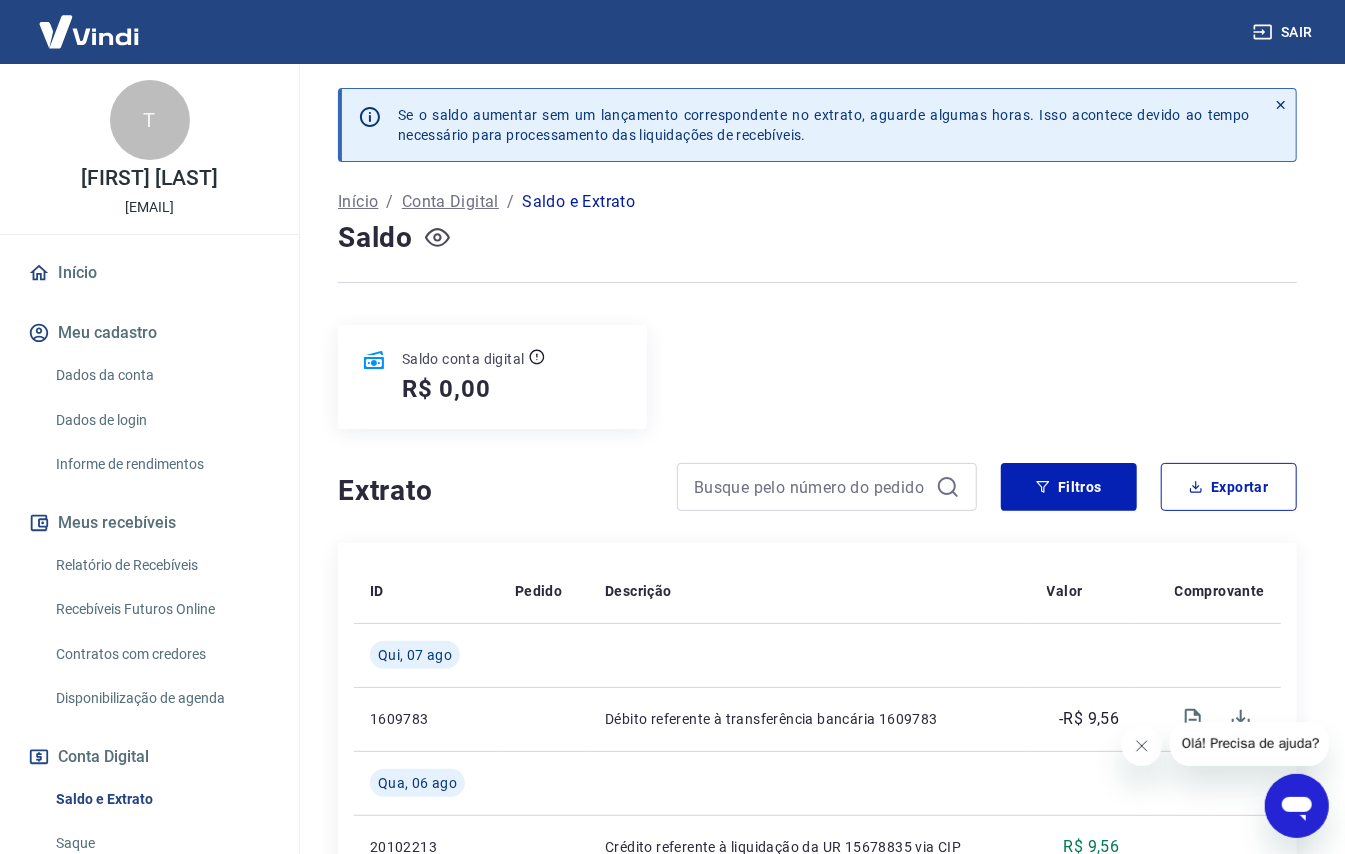 click on "Recebíveis Futuros Online" at bounding box center [161, 609] 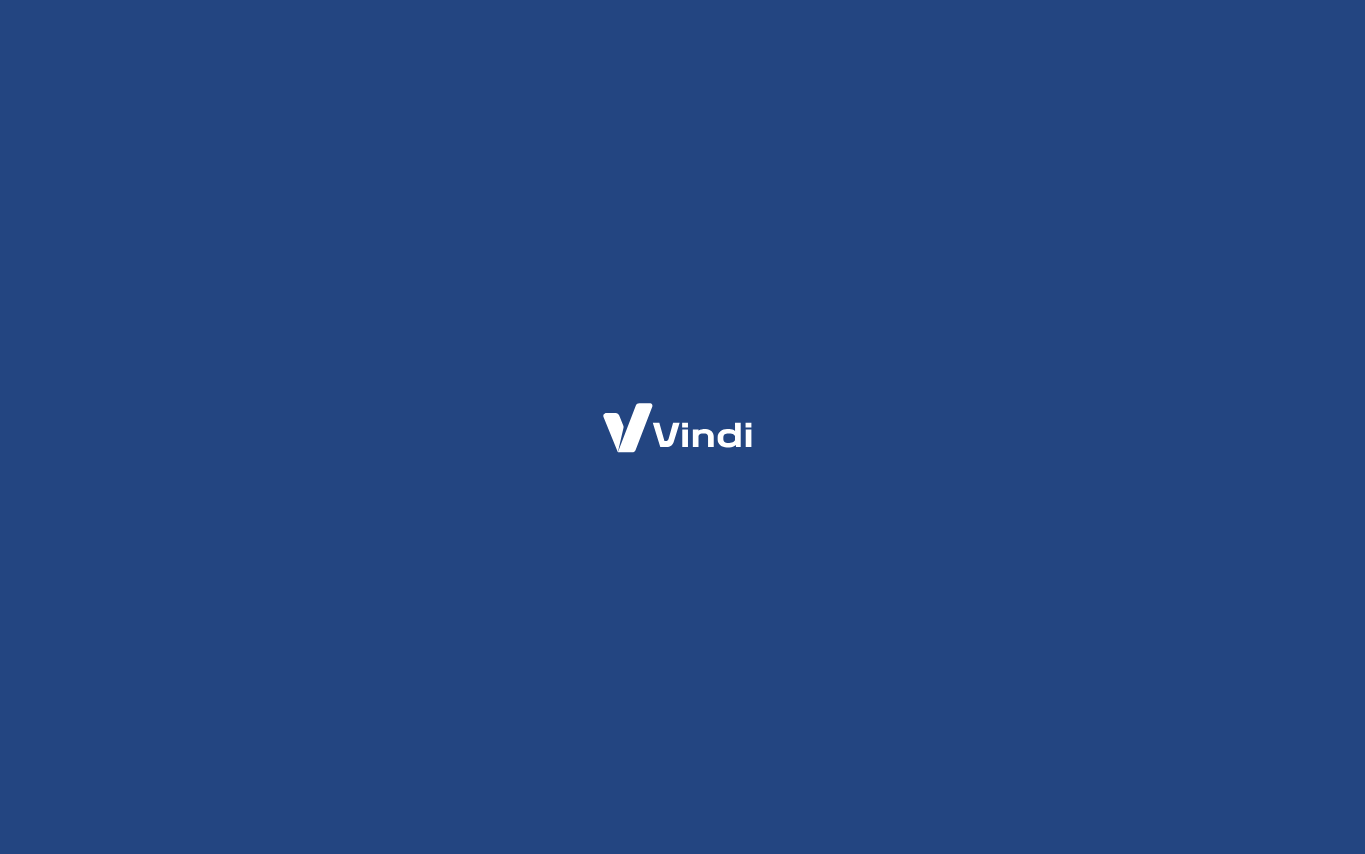 scroll, scrollTop: 0, scrollLeft: 0, axis: both 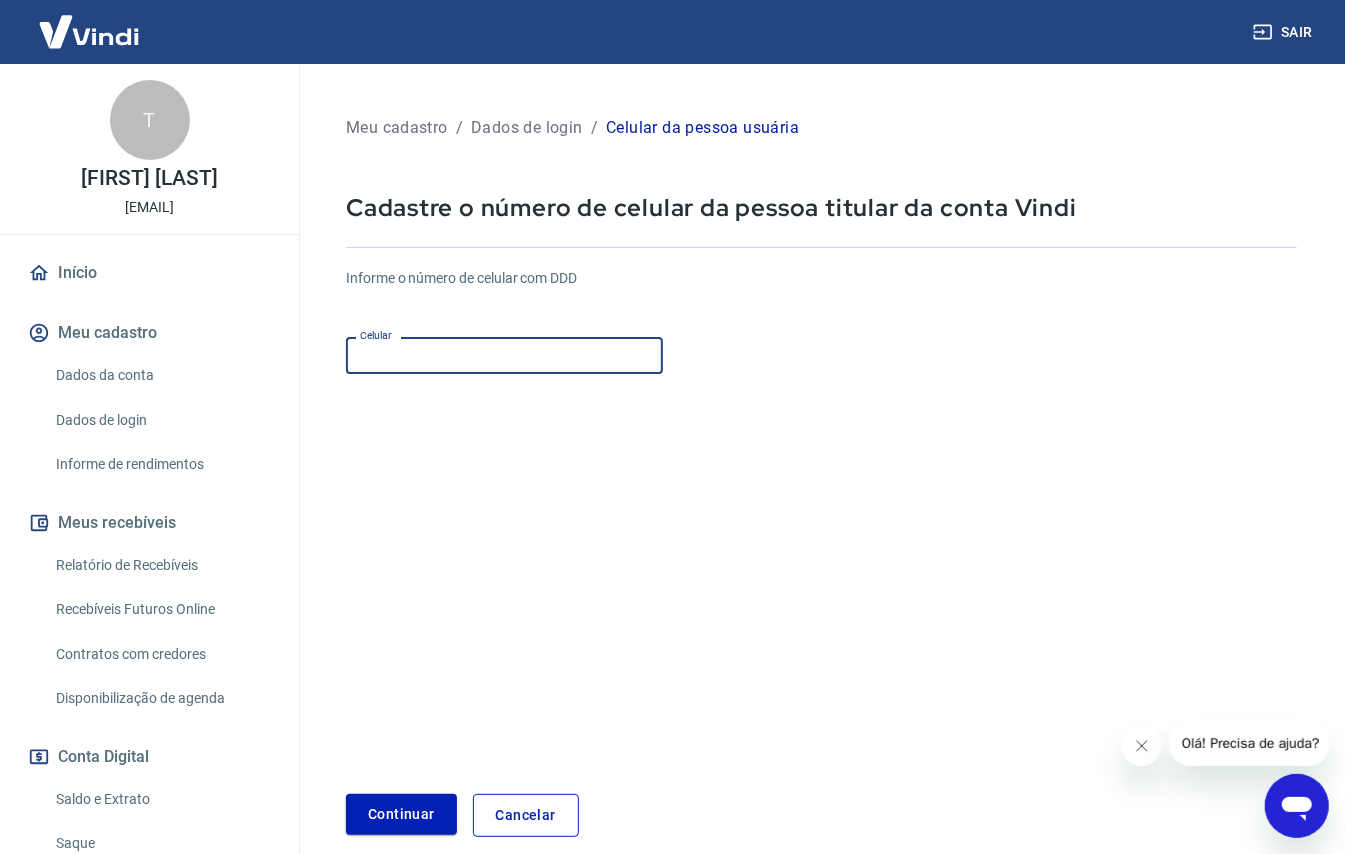 click on "Celular" at bounding box center (504, 355) 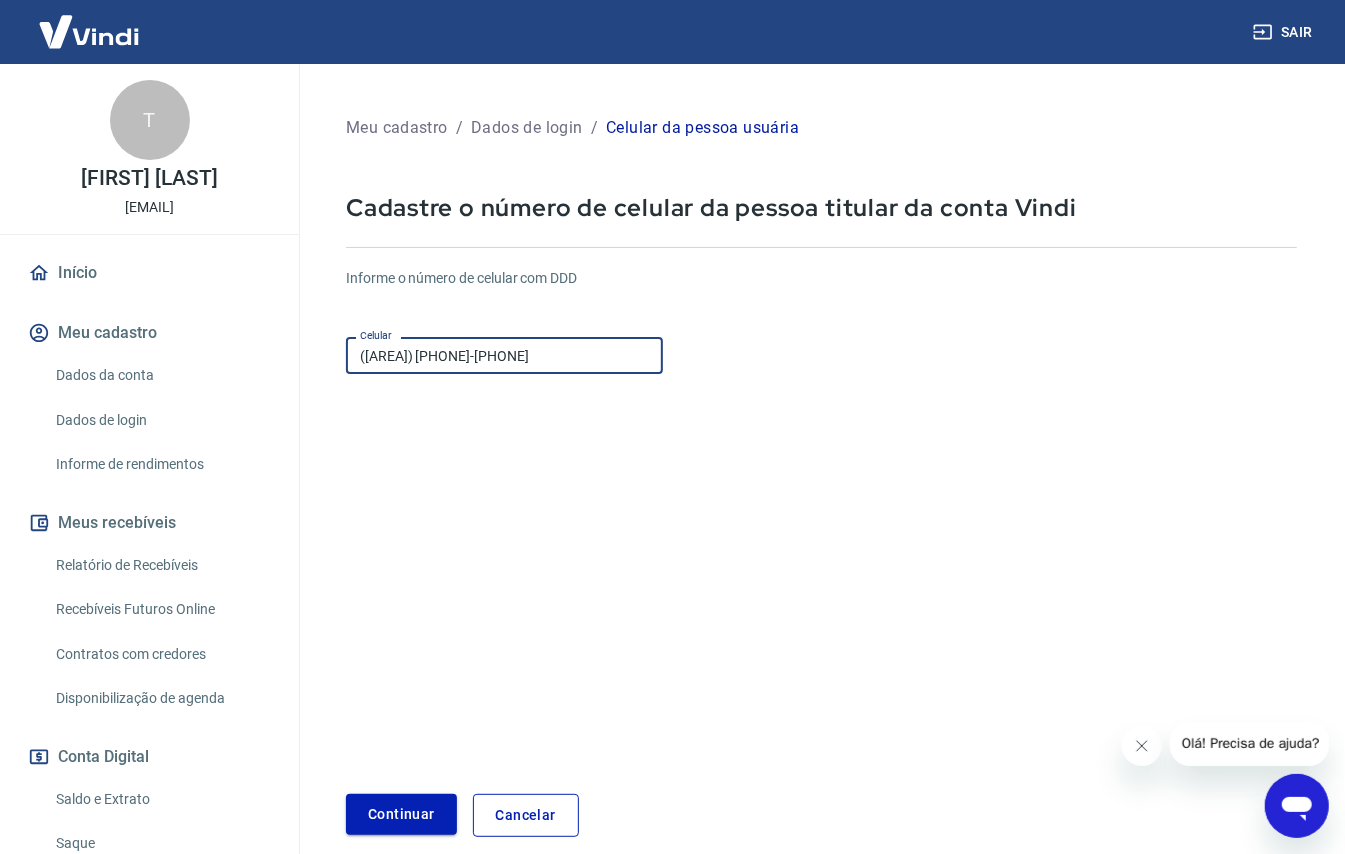 type on "(11) 97659-7966" 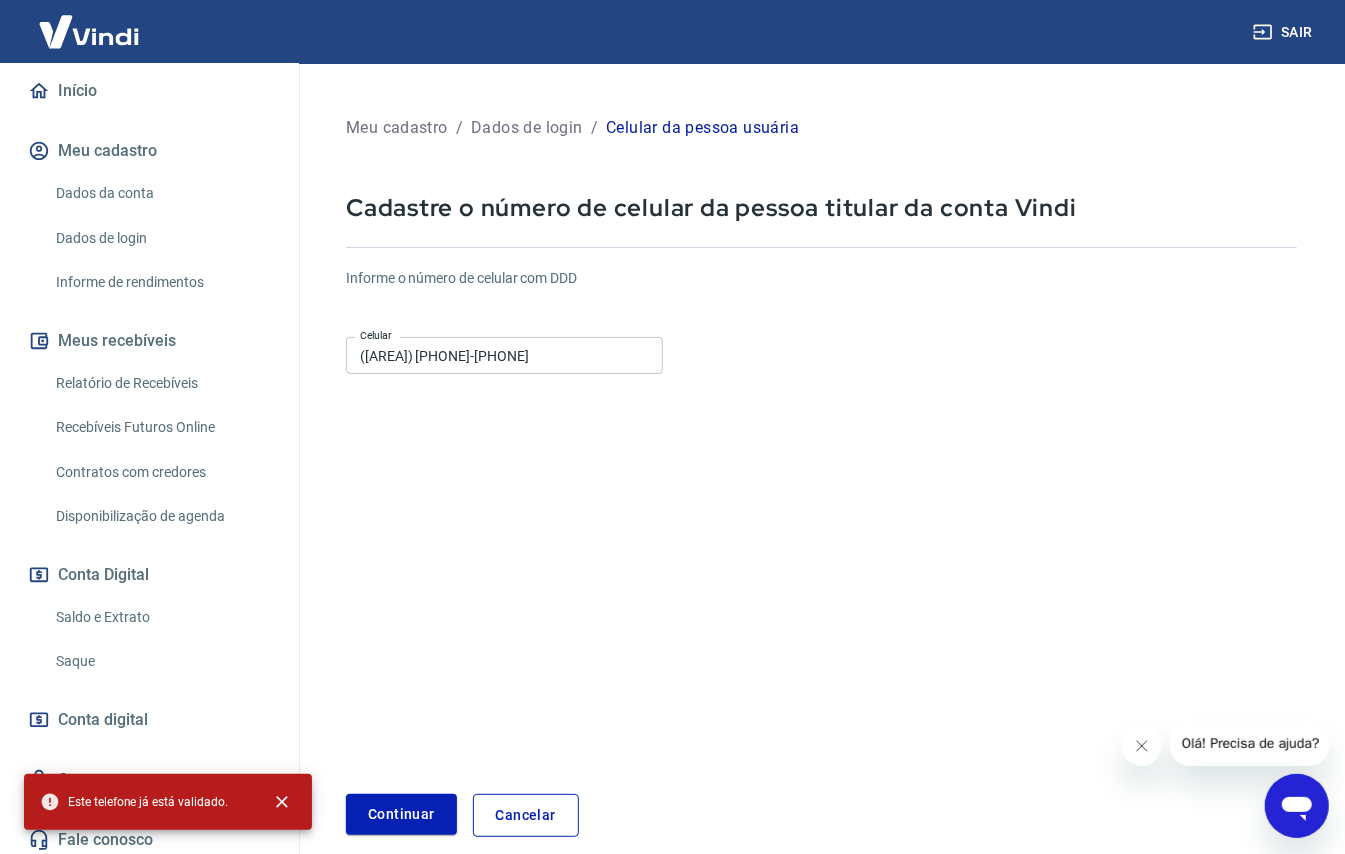 scroll, scrollTop: 189, scrollLeft: 0, axis: vertical 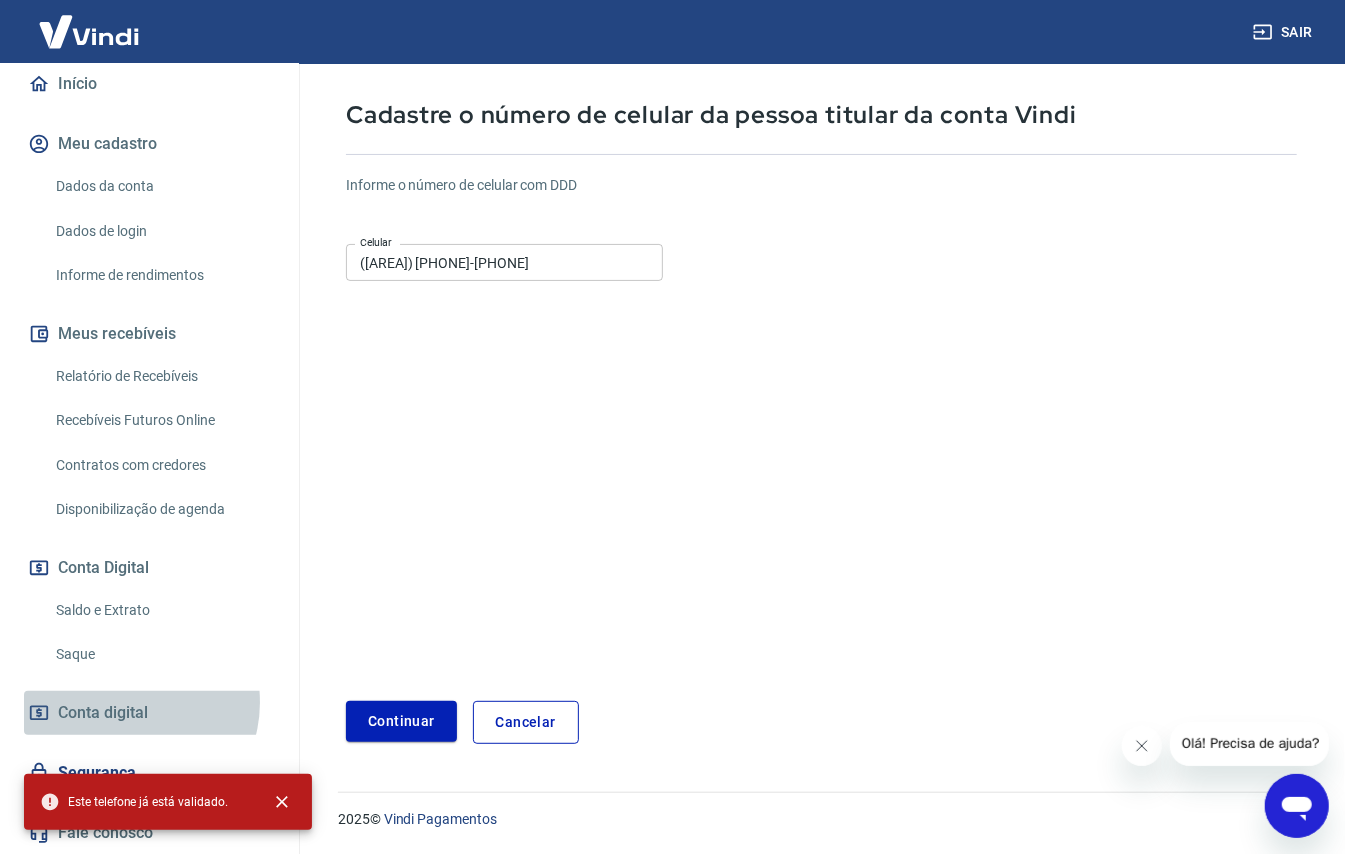 click on "Conta digital" at bounding box center [103, 713] 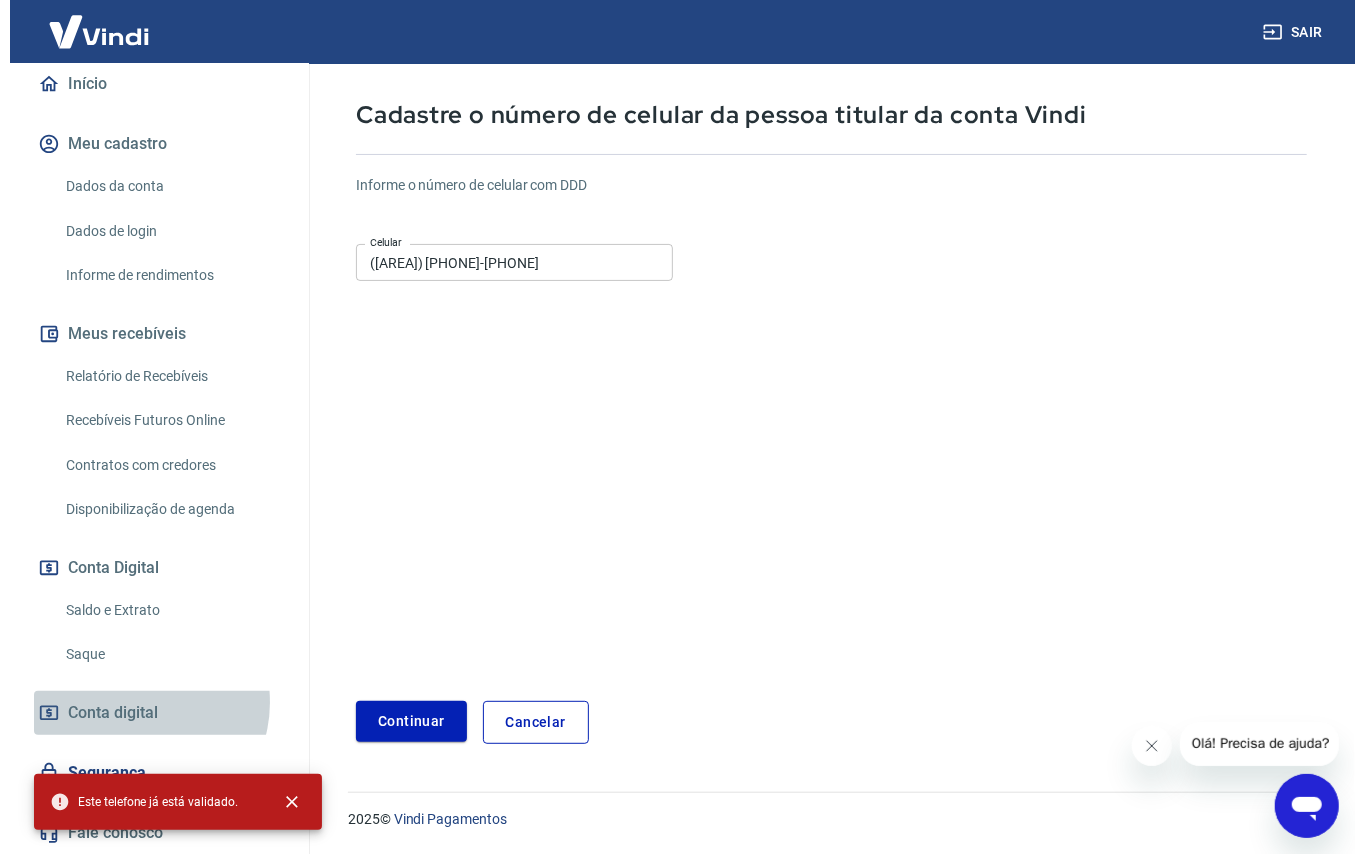 scroll, scrollTop: 0, scrollLeft: 0, axis: both 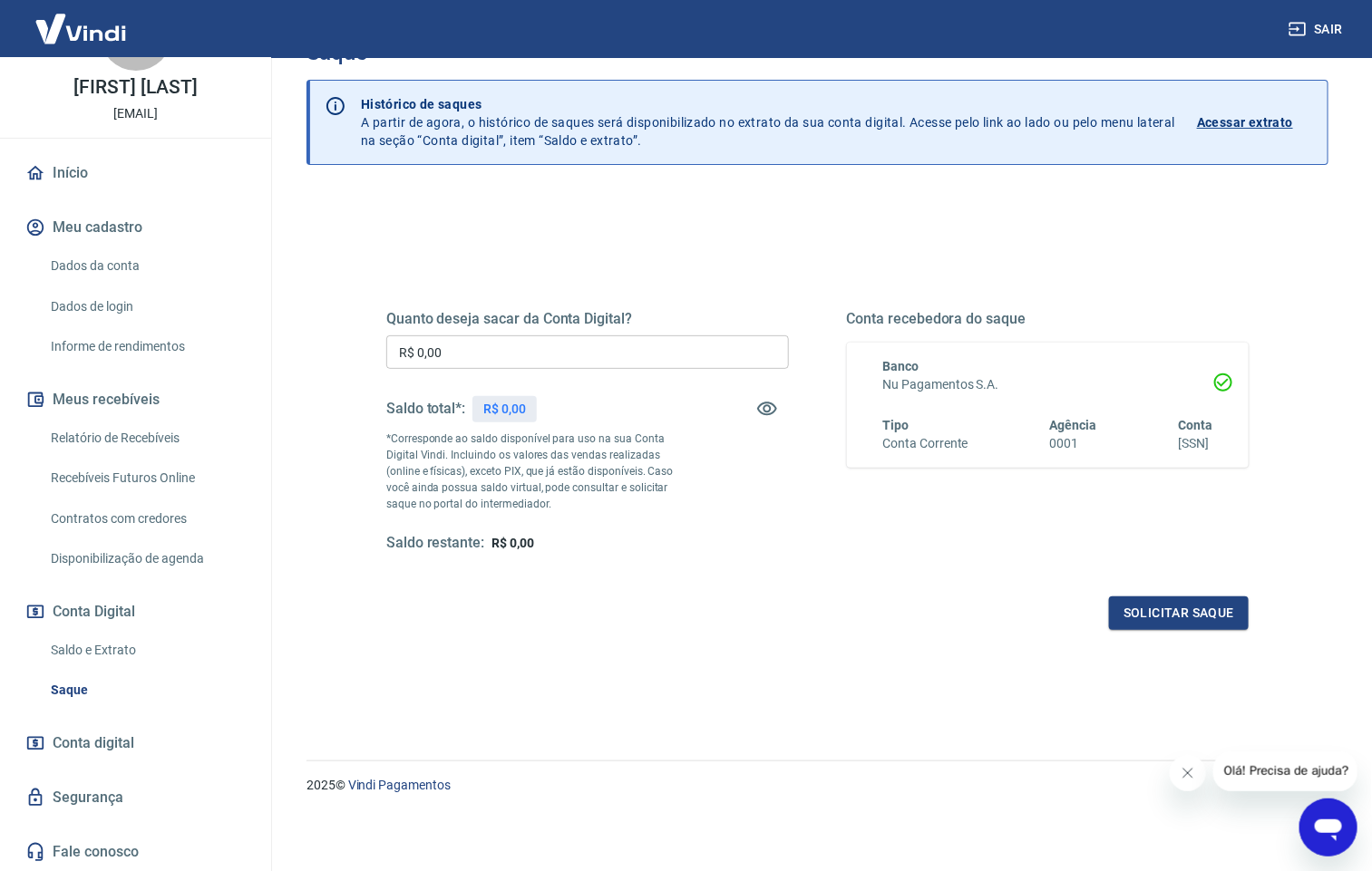click on "Fale conosco" at bounding box center [135, 852] 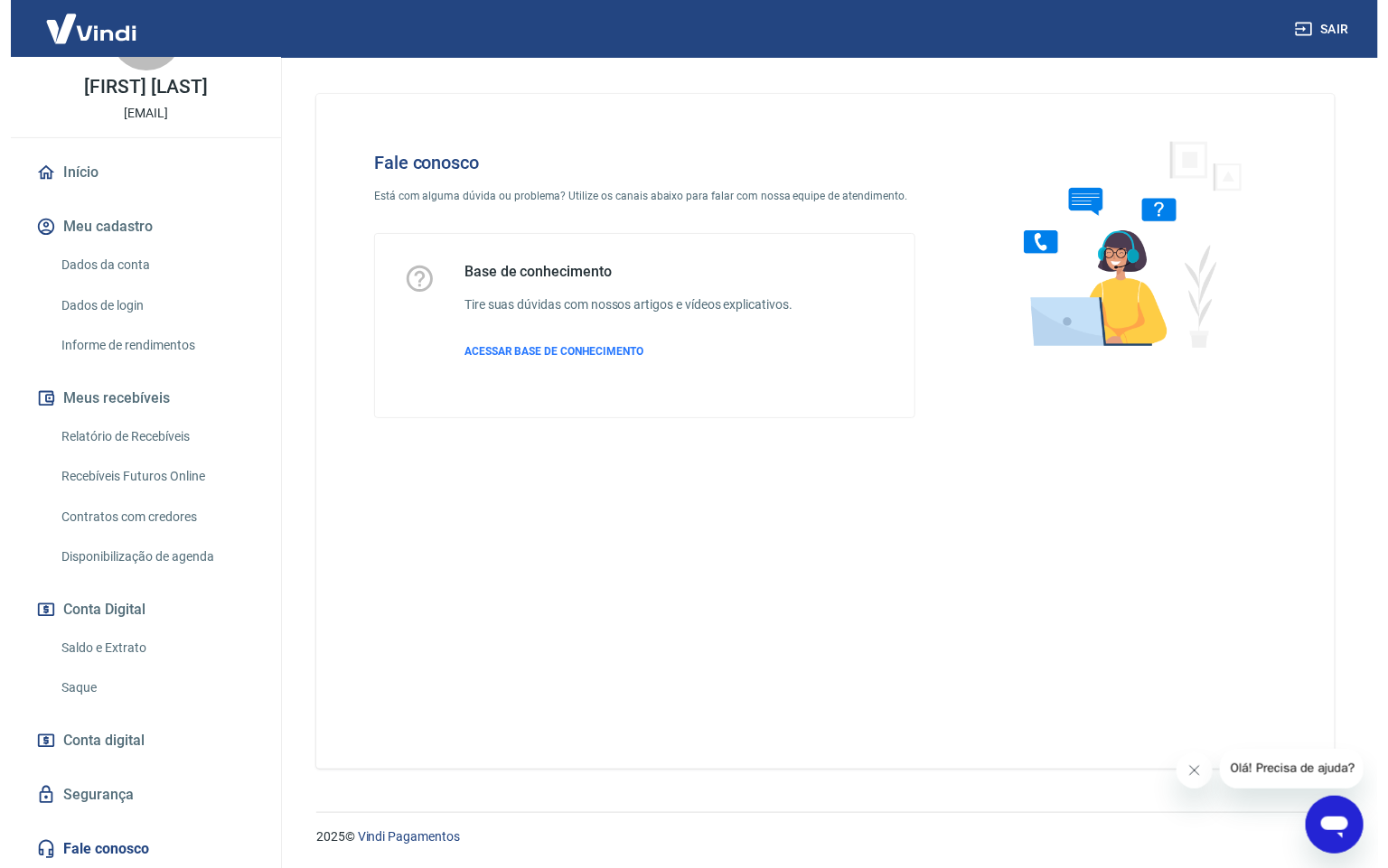 scroll, scrollTop: 0, scrollLeft: 0, axis: both 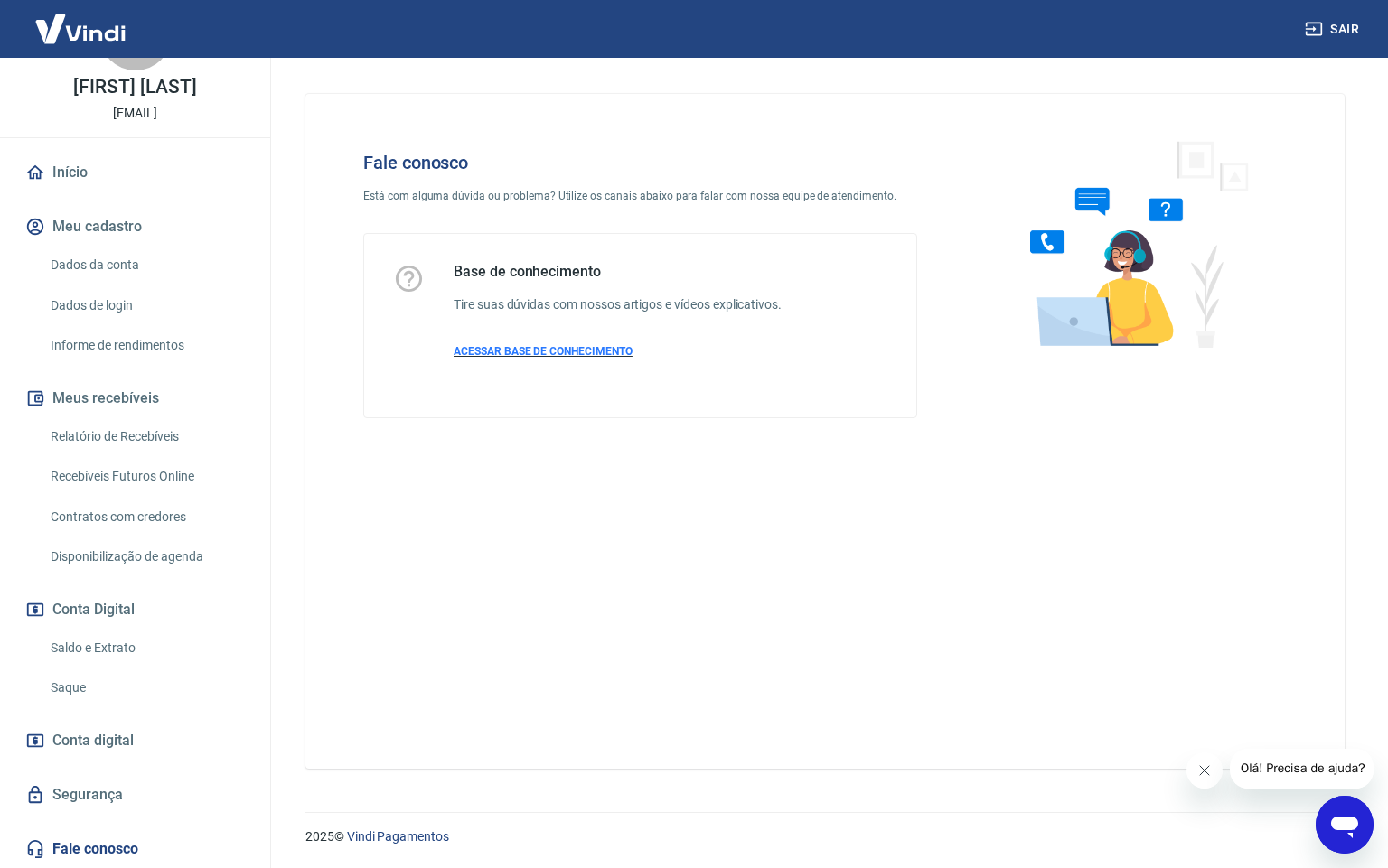 click on "ACESSAR BASE DE CONHECIMENTO" at bounding box center (543, 351) 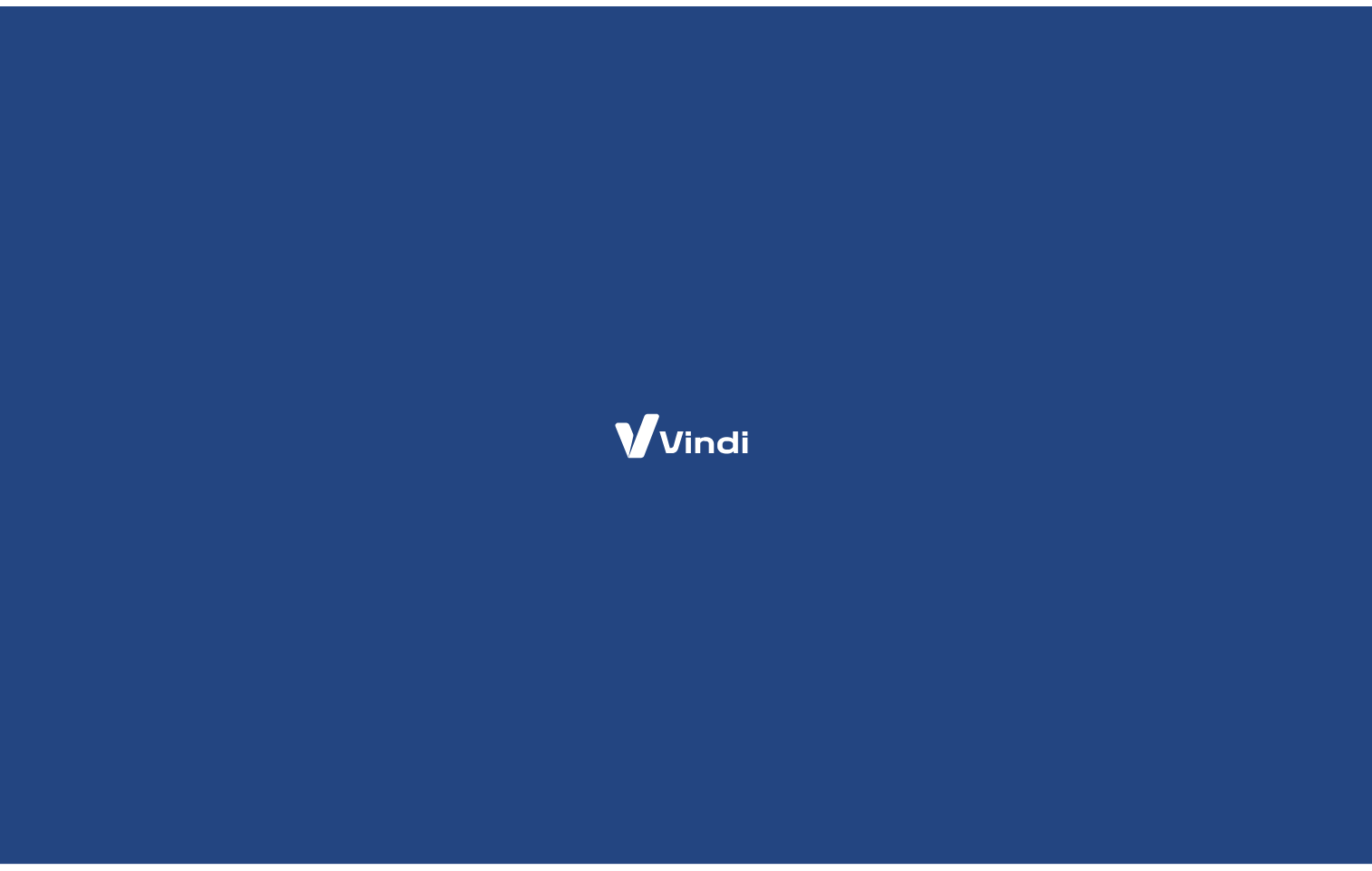 scroll, scrollTop: 0, scrollLeft: 0, axis: both 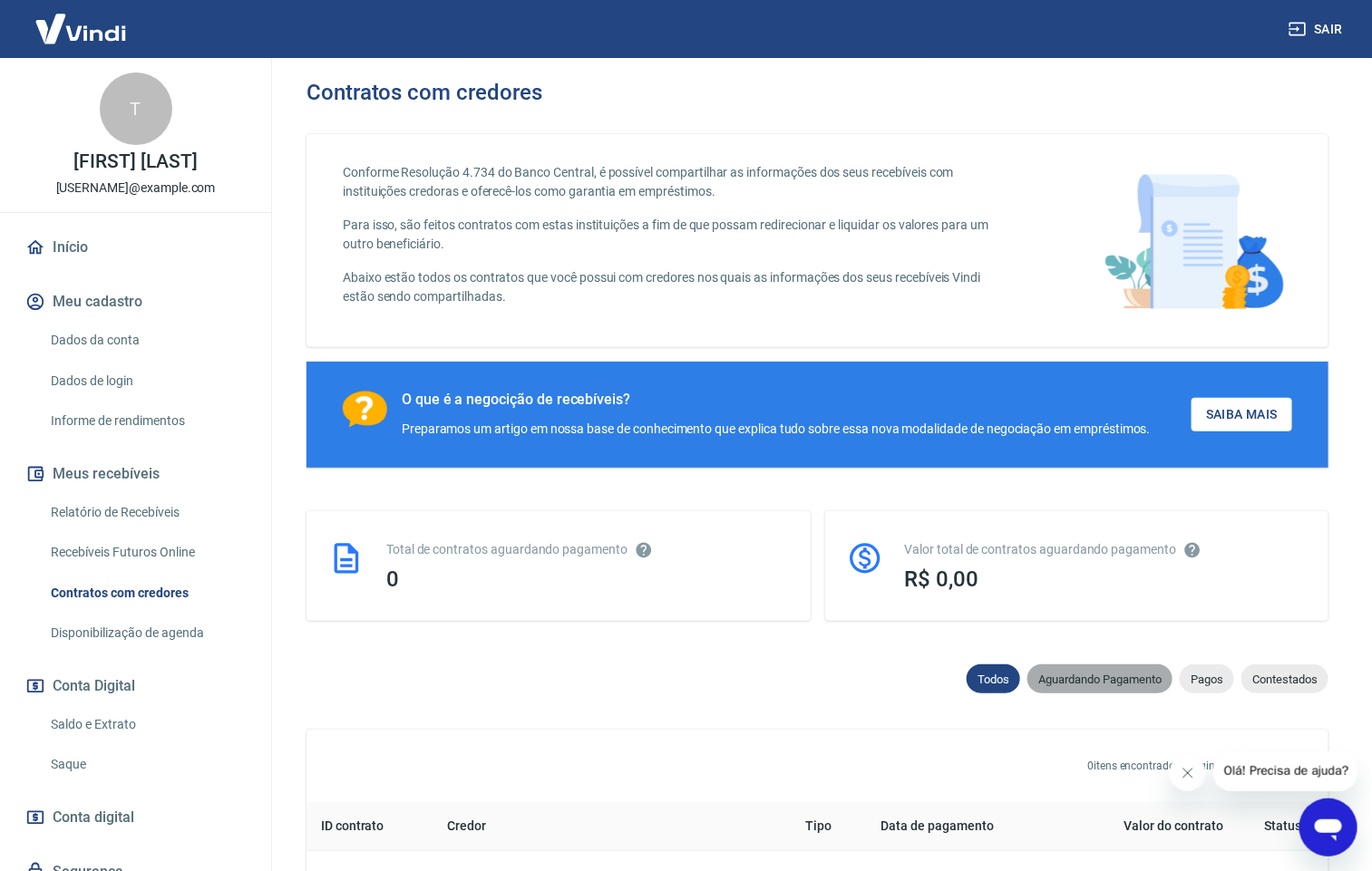 click on "Aguardando Pagamento" at bounding box center (1100, 679) 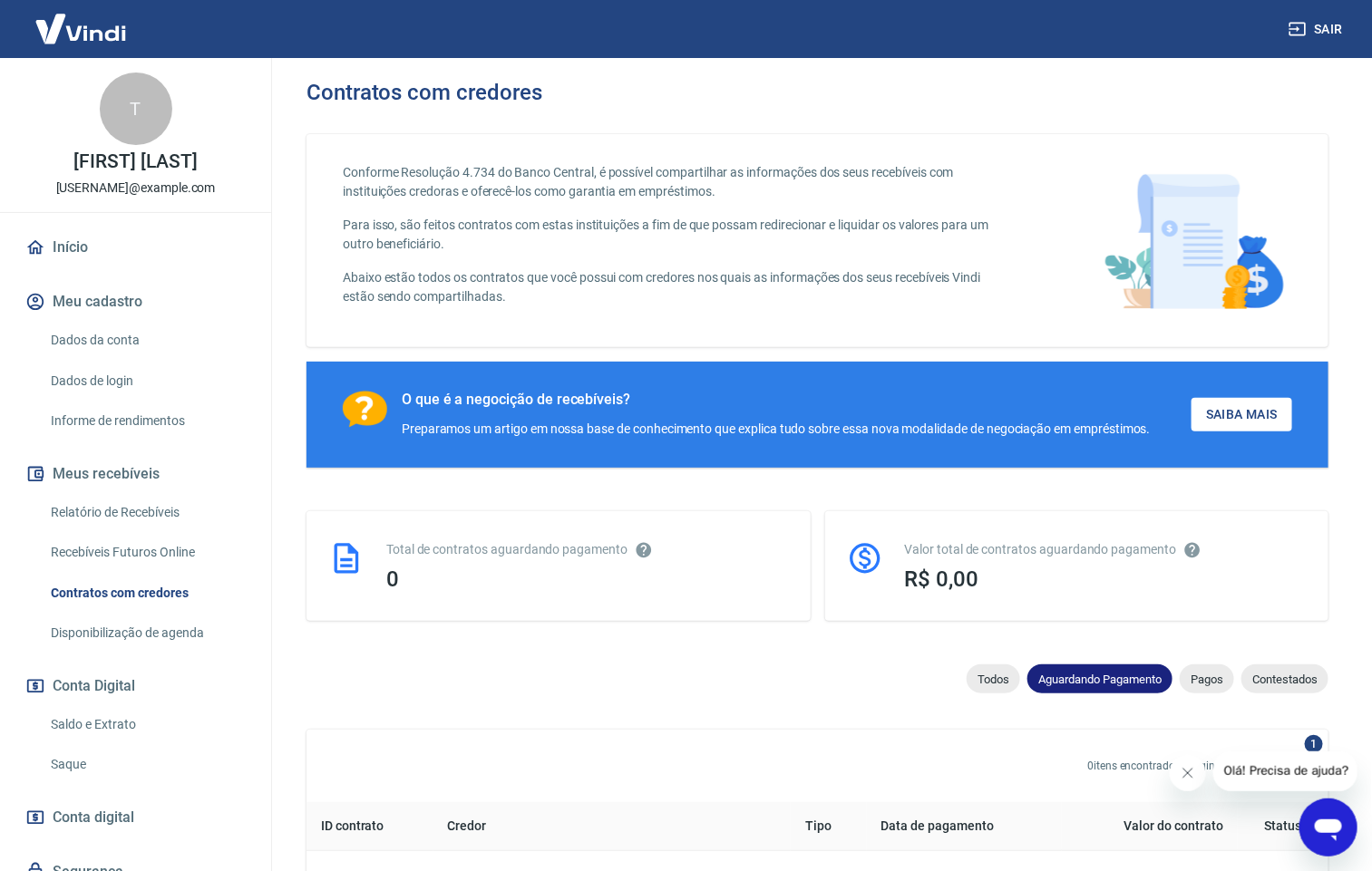 scroll, scrollTop: 272, scrollLeft: 0, axis: vertical 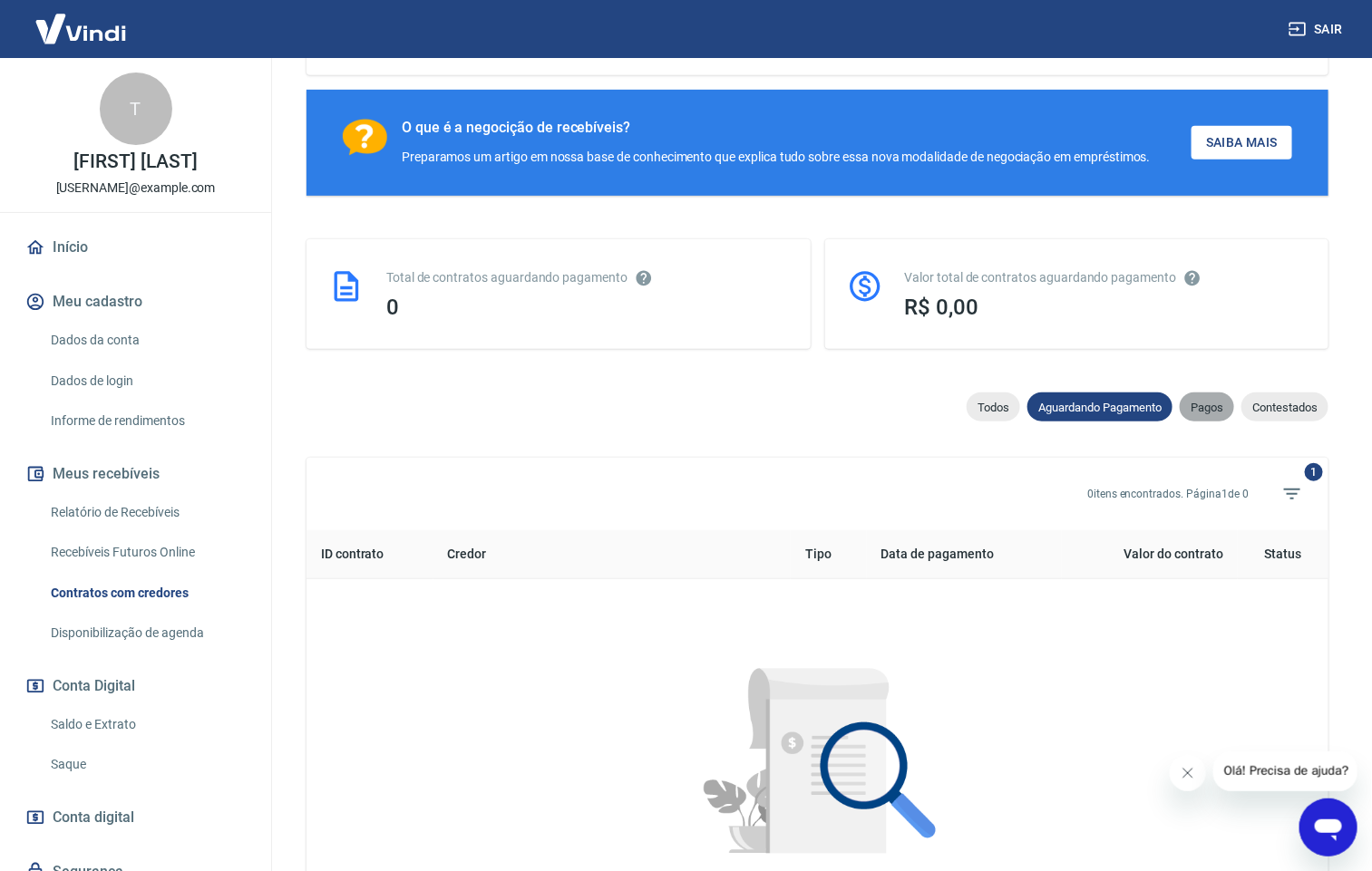 click on "Pagos" at bounding box center (1207, 407) 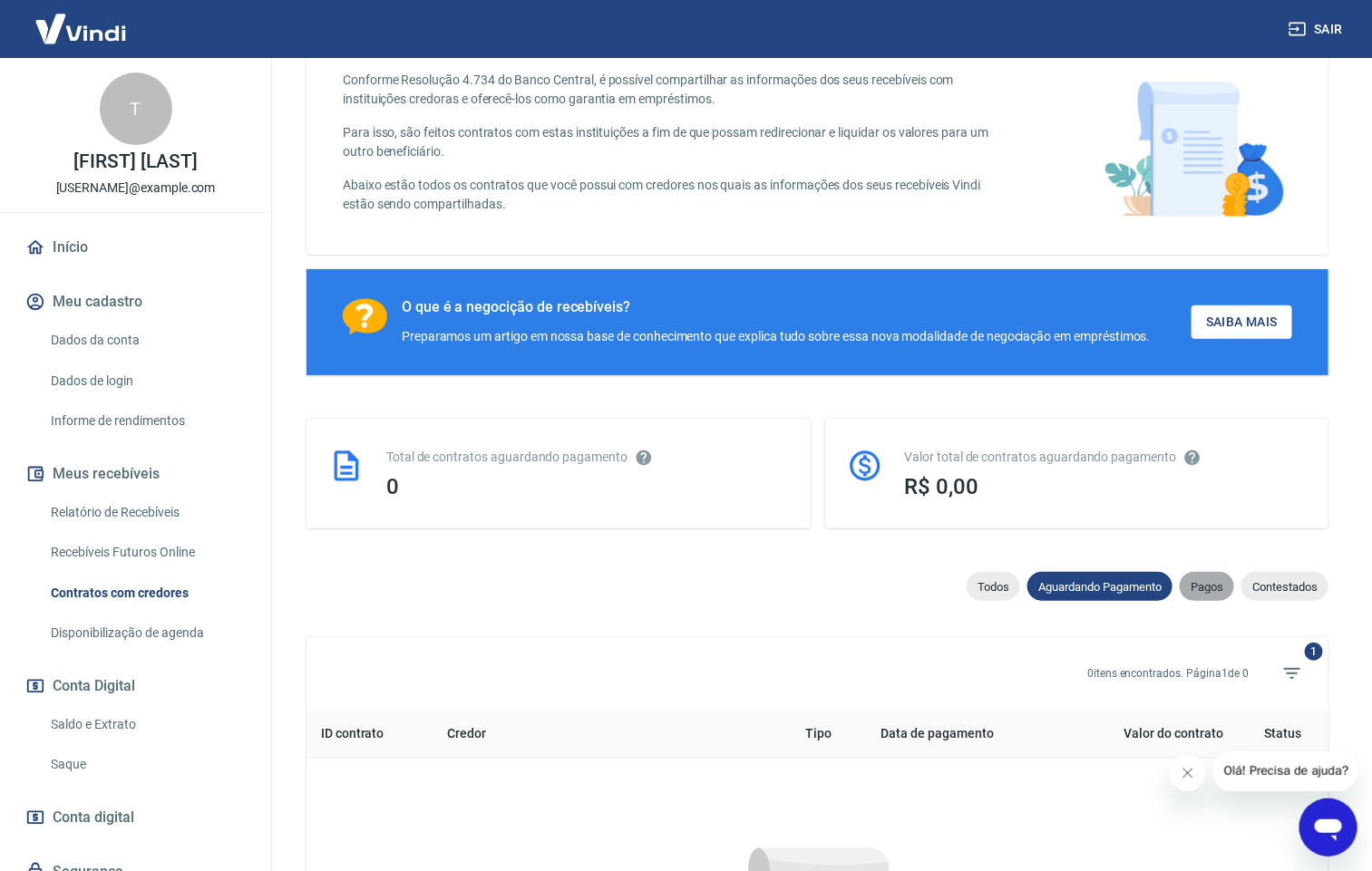 select on "paid" 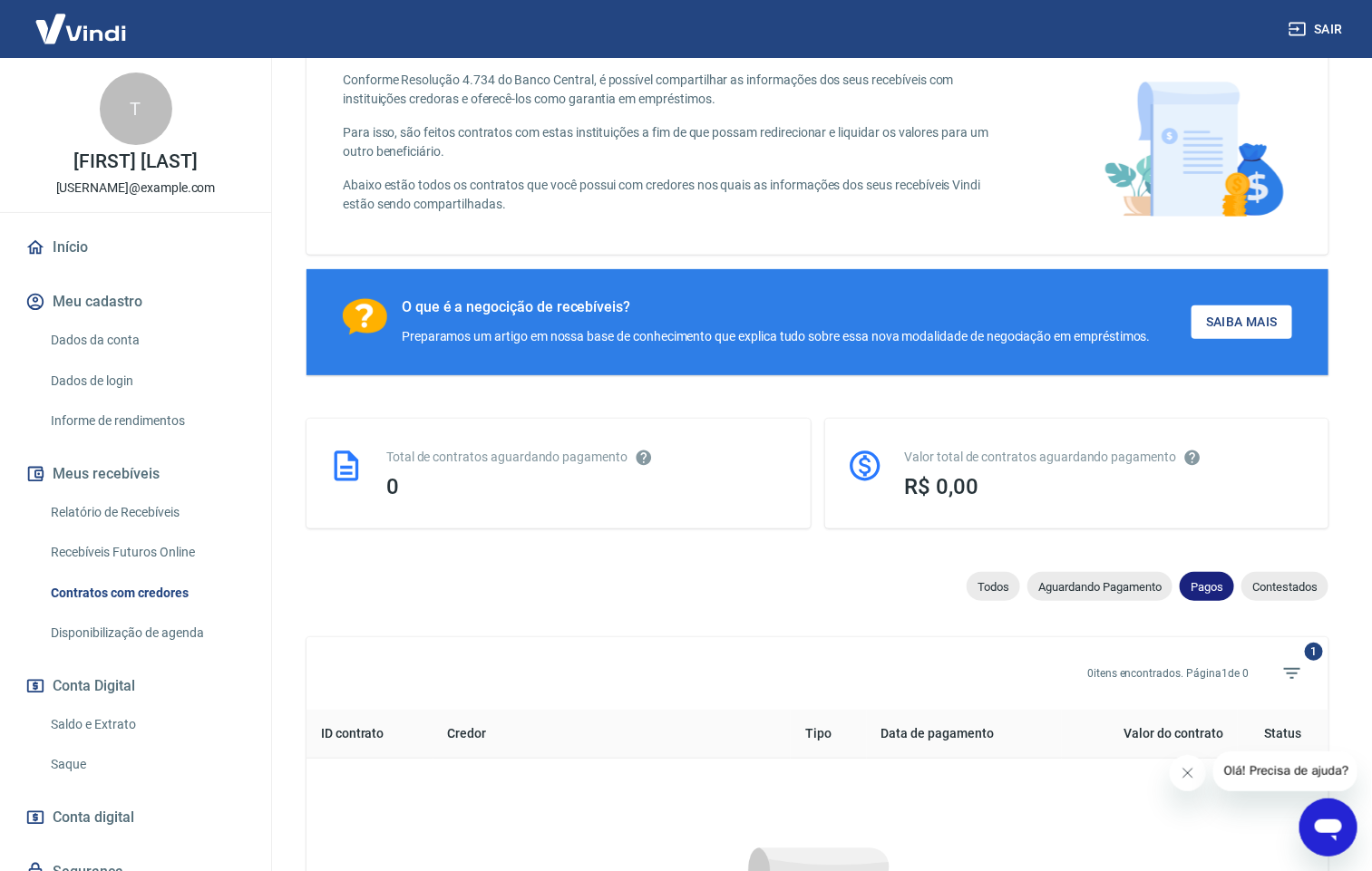 scroll, scrollTop: 272, scrollLeft: 0, axis: vertical 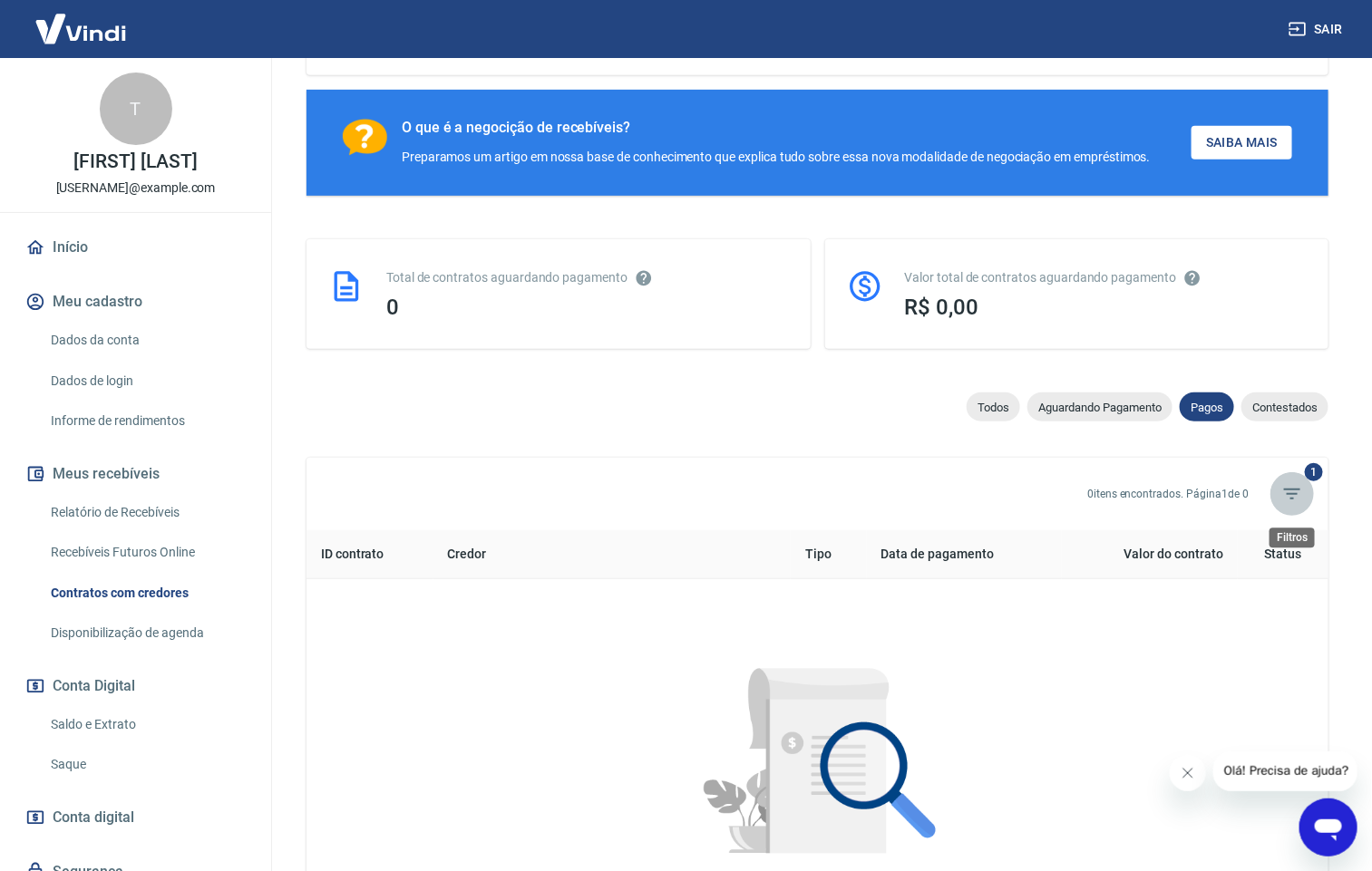 click 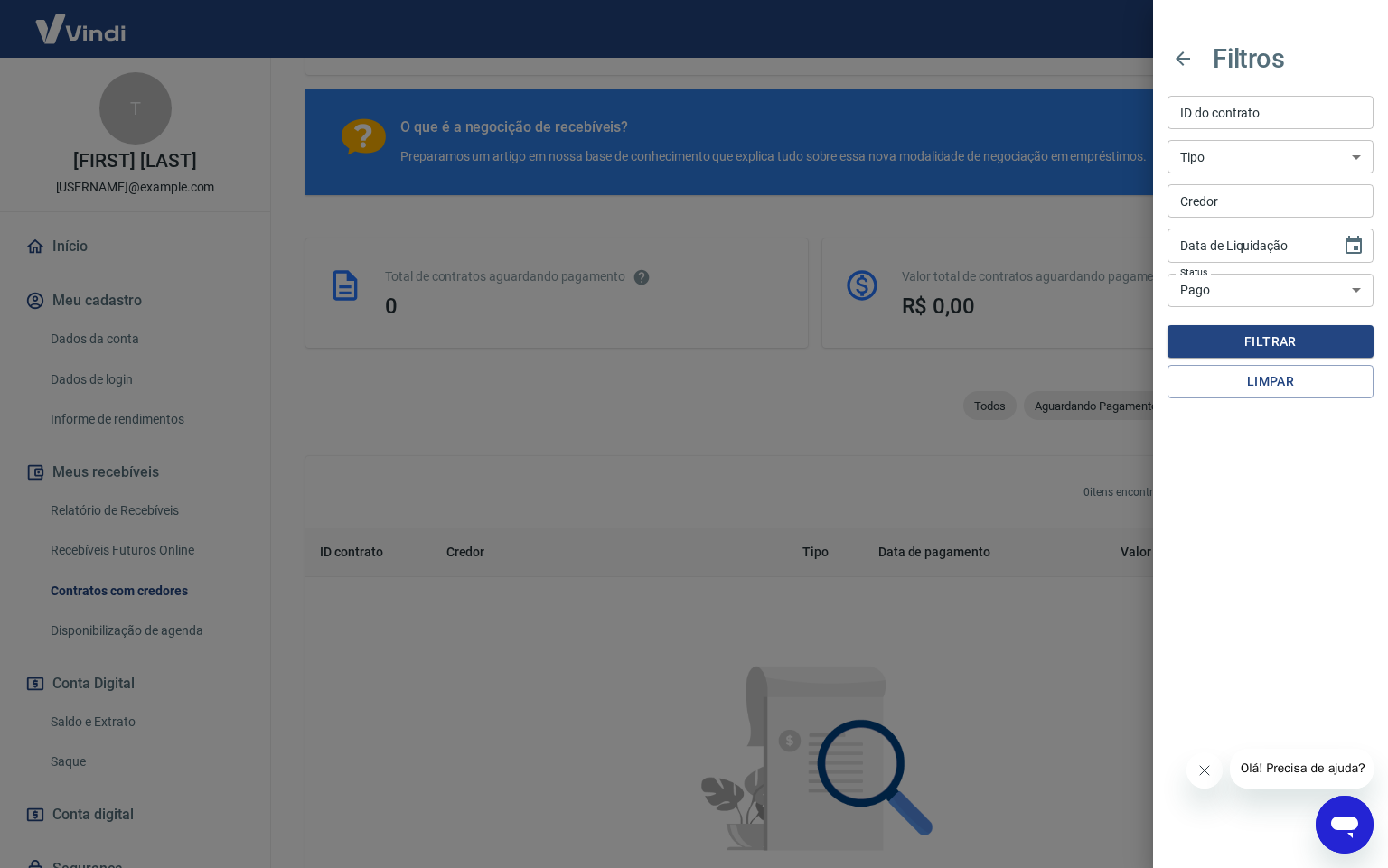 click at bounding box center (694, 434) 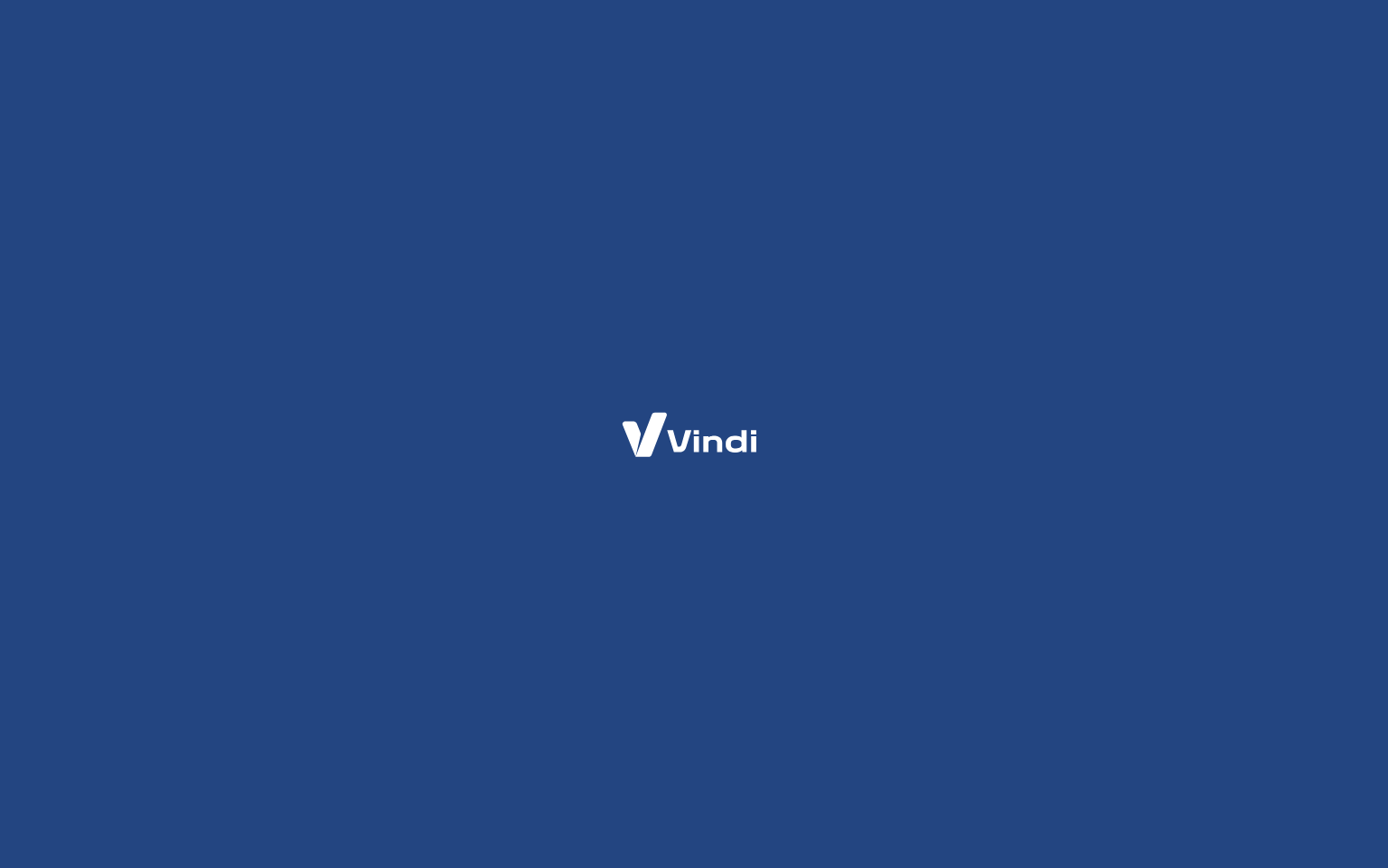 scroll, scrollTop: 0, scrollLeft: 0, axis: both 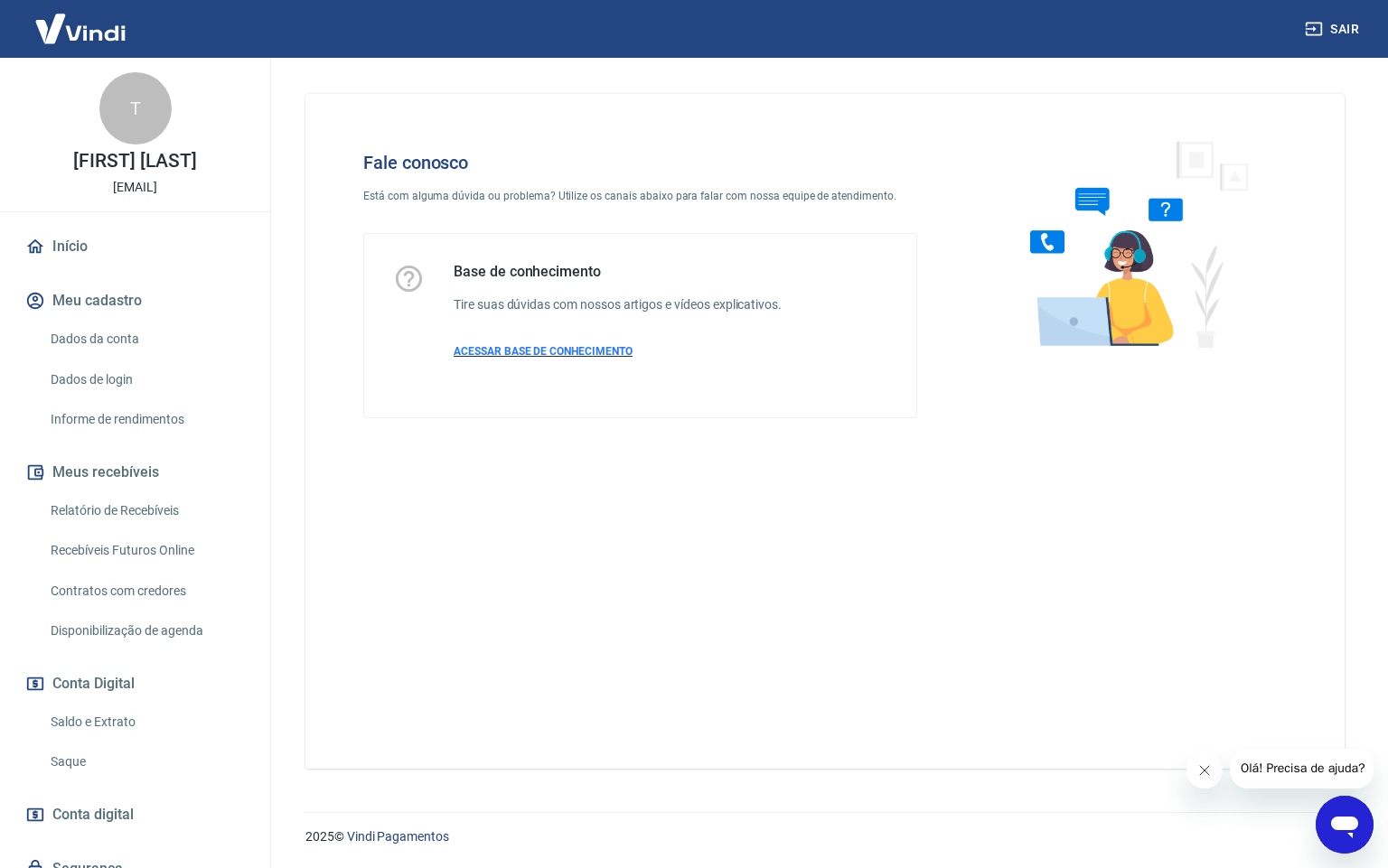 click on "ACESSAR BASE DE CONHECIMENTO" at bounding box center [543, 351] 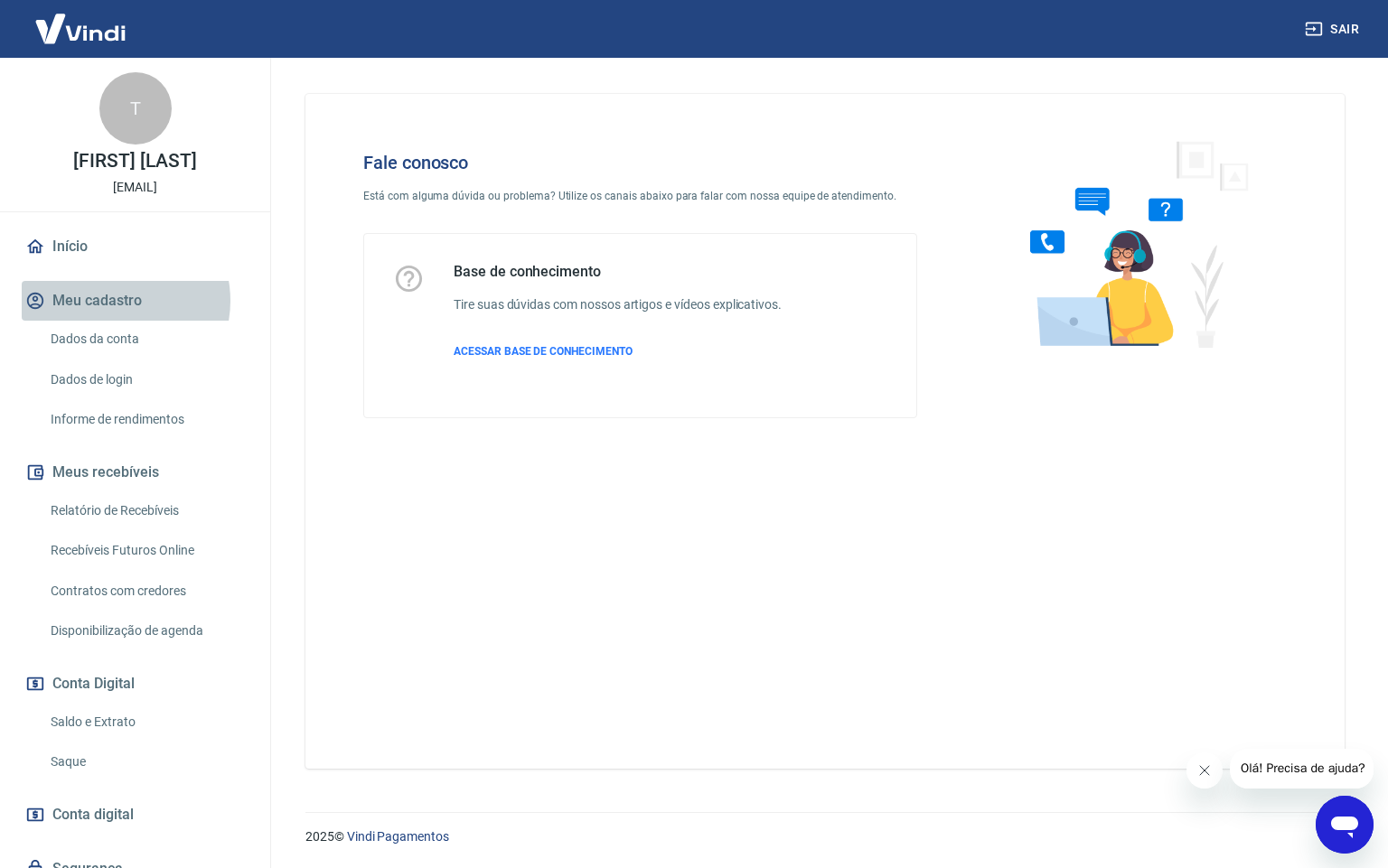click on "Meu cadastro" at bounding box center [135, 301] 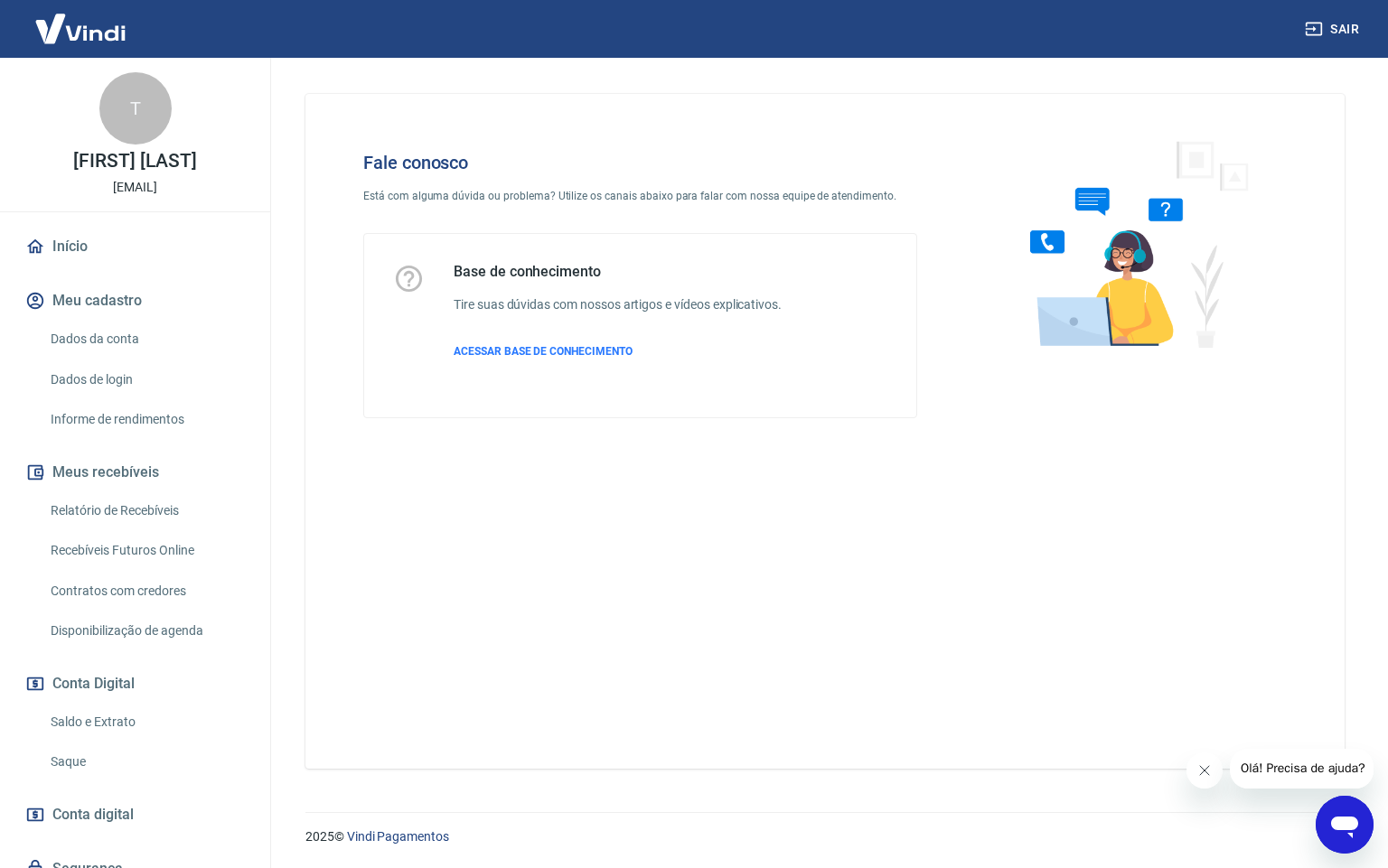 click on "Dados da conta" at bounding box center [145, 339] 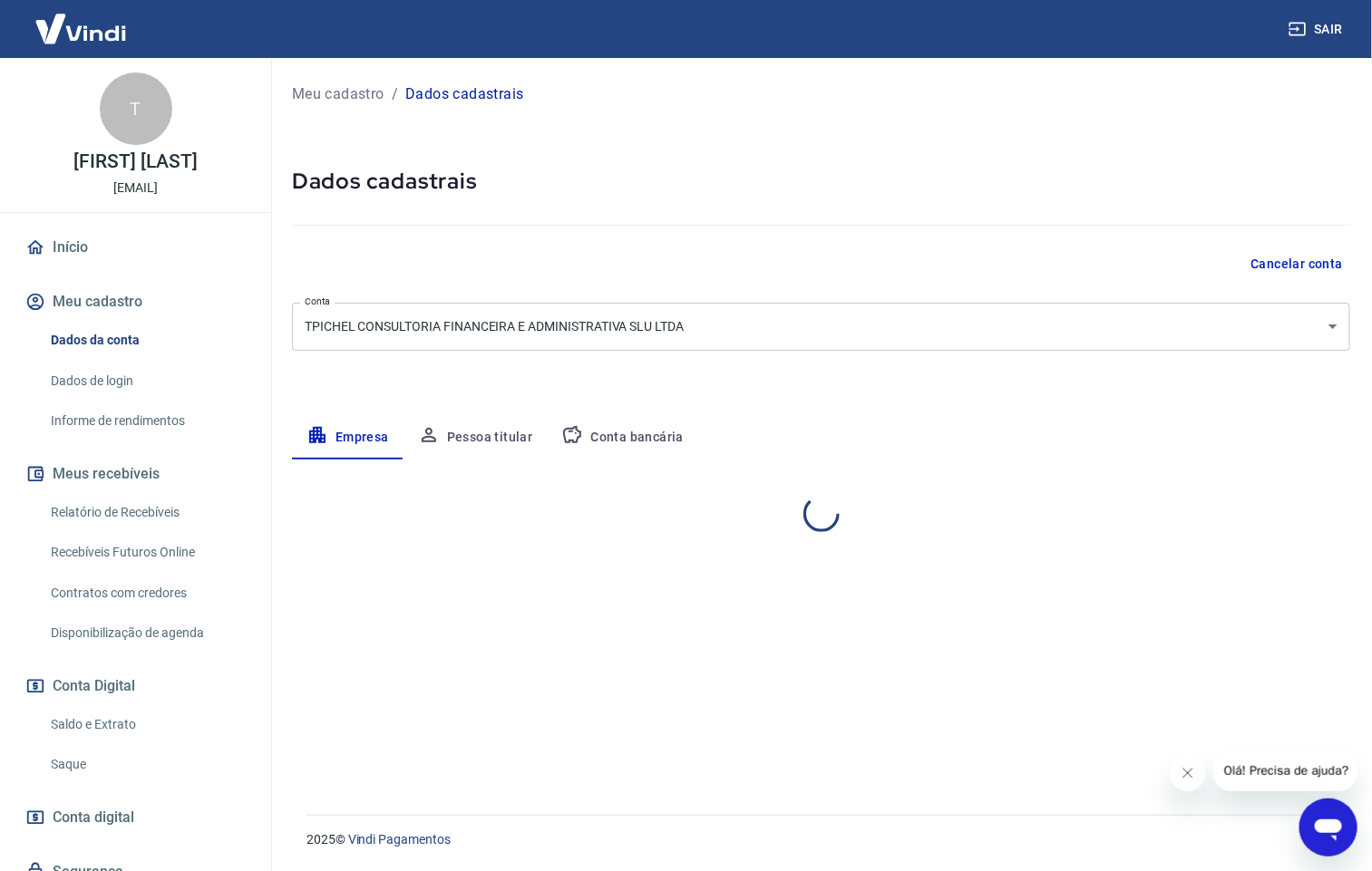 select on "SP" 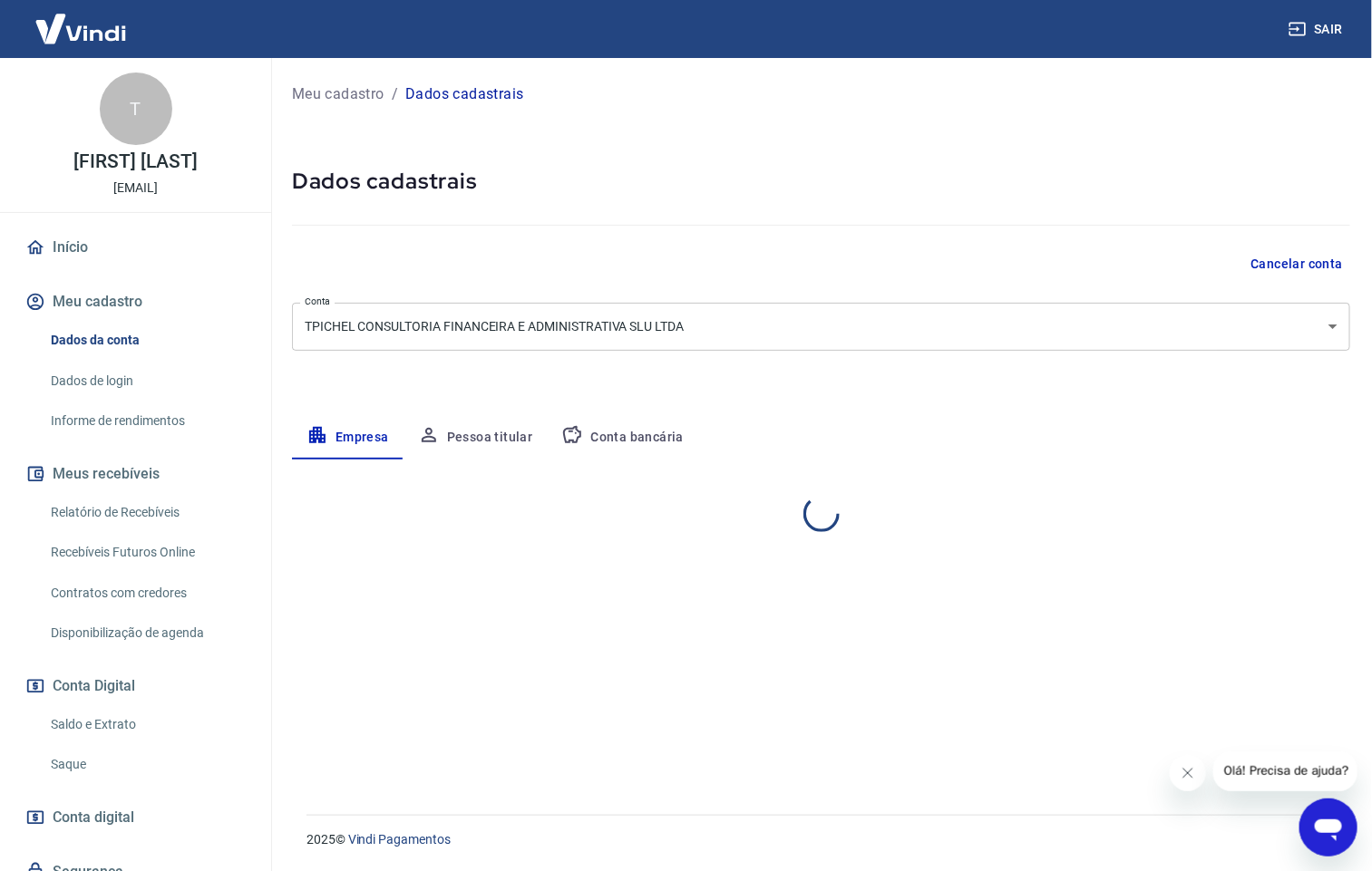 select on "business" 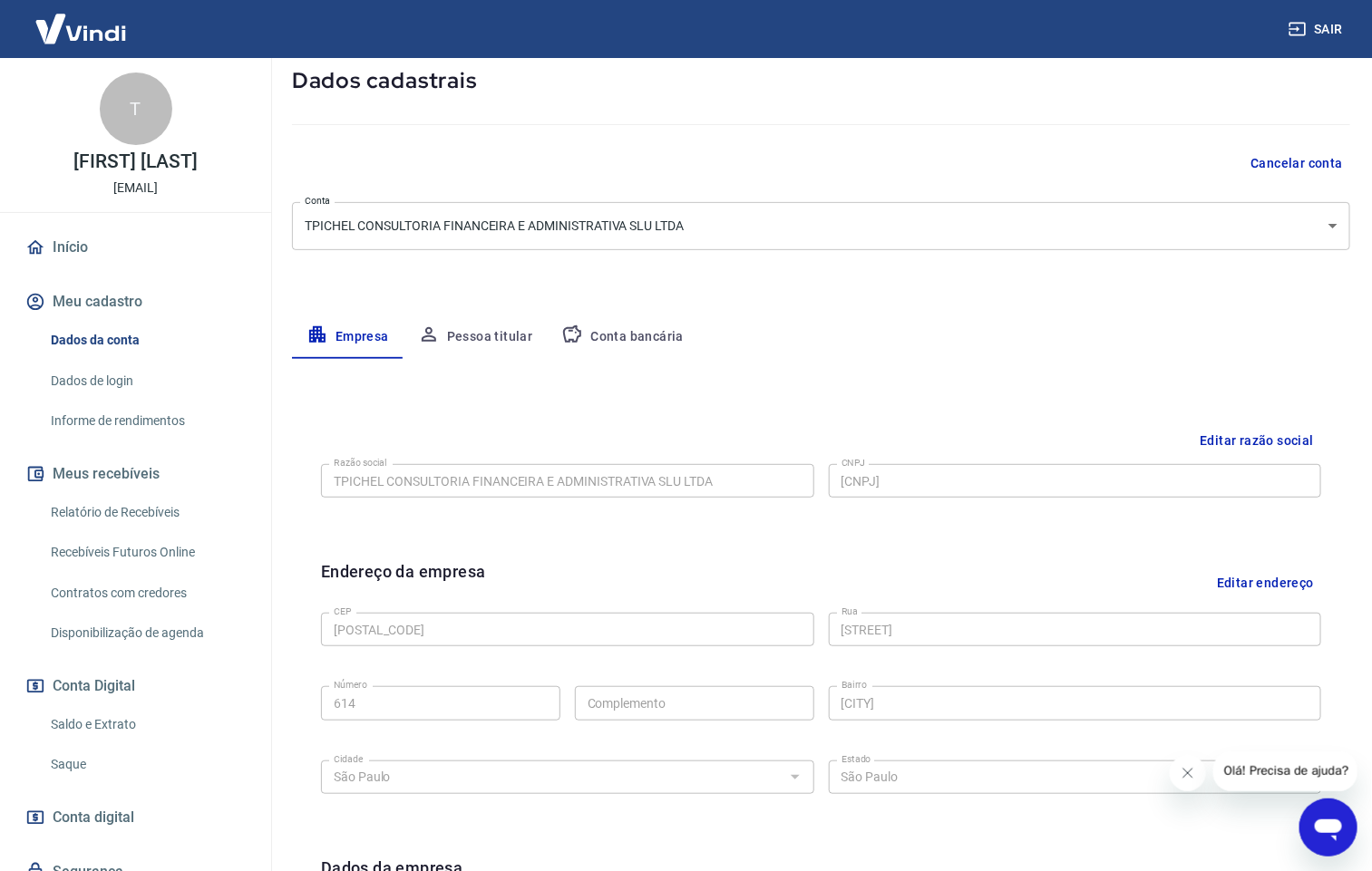 scroll, scrollTop: 272, scrollLeft: 0, axis: vertical 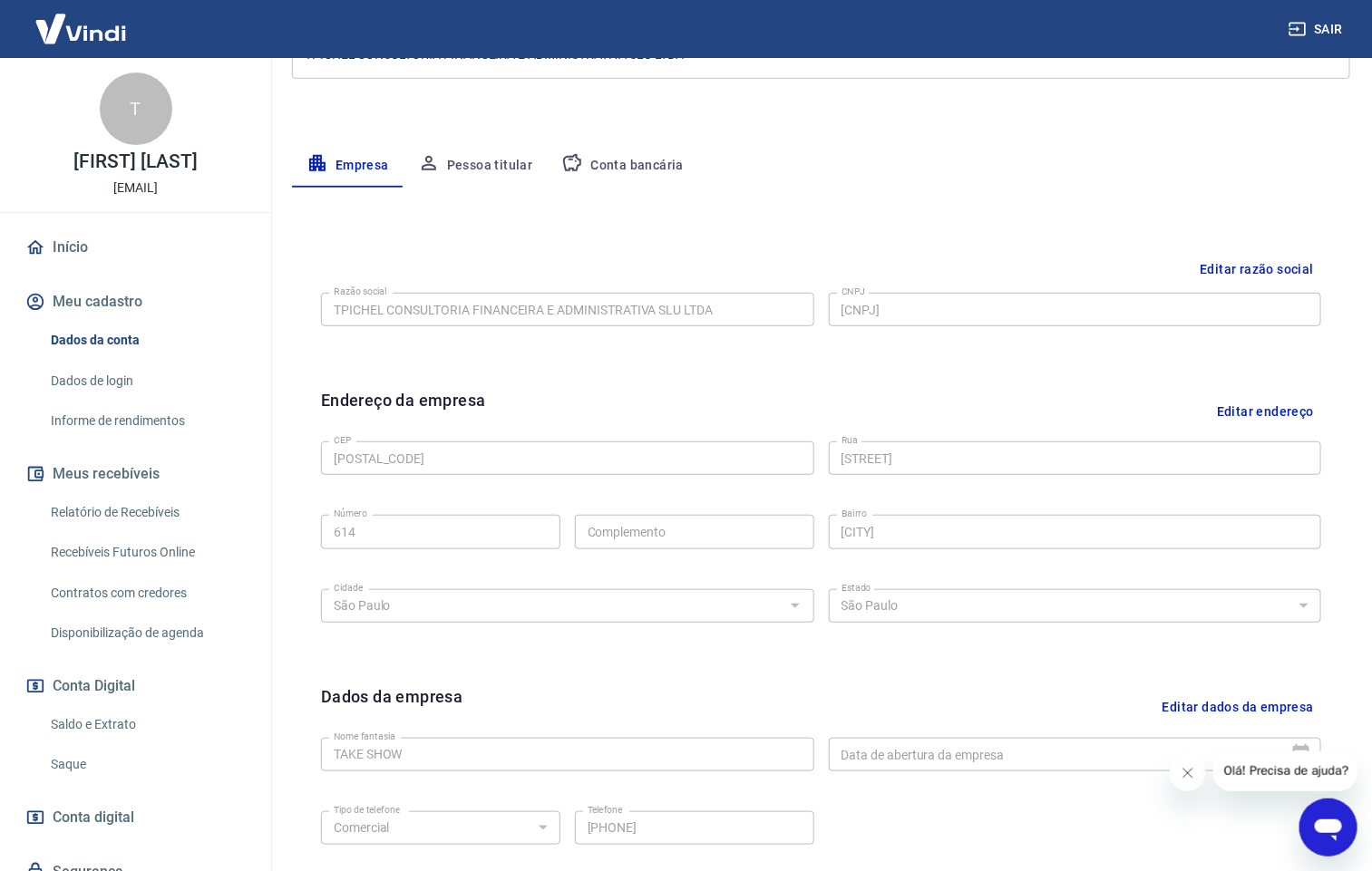 click on "Razão social TPICHEL CONSULTORIA FINANCEIRA E ADMINISTRATIVA SLU LTDA Razão social CNPJ [CNPJ] CNPJ" at bounding box center [821, 307] 